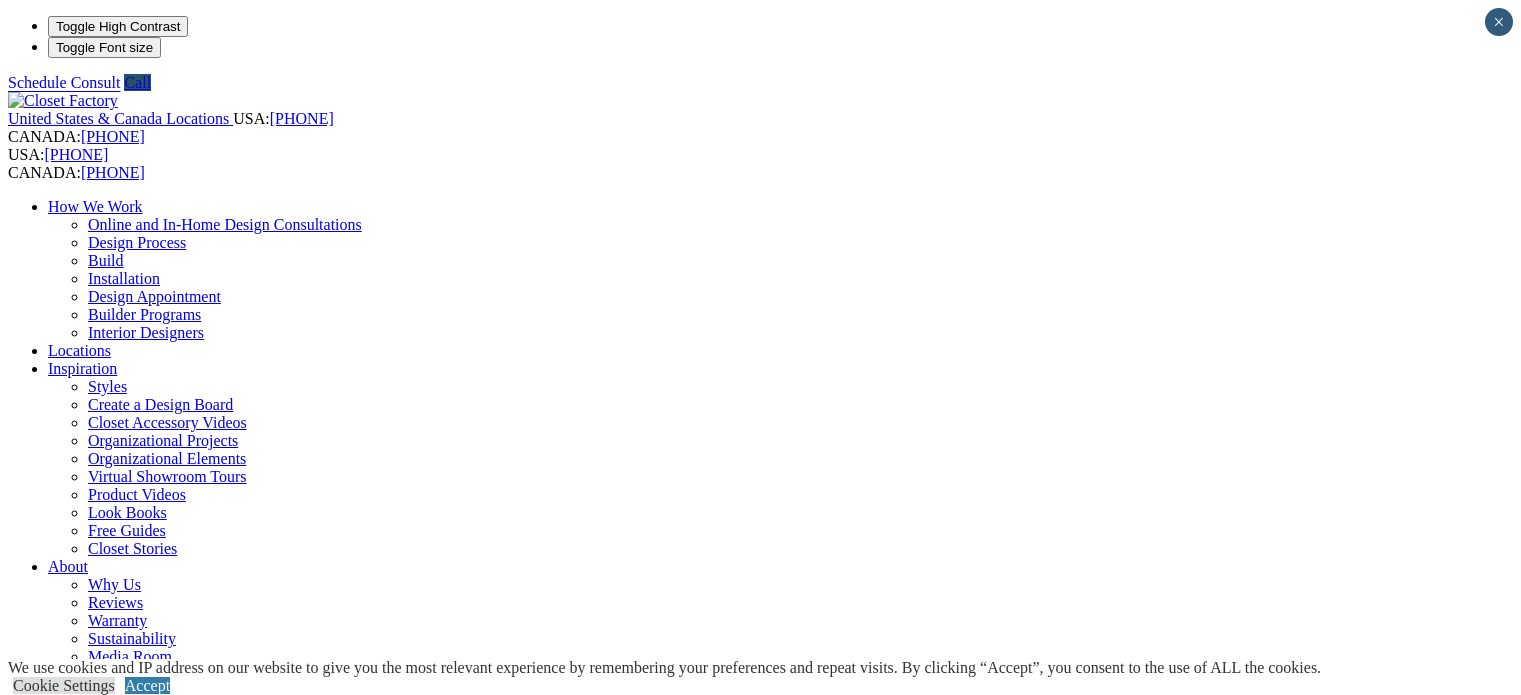 scroll, scrollTop: 0, scrollLeft: 0, axis: both 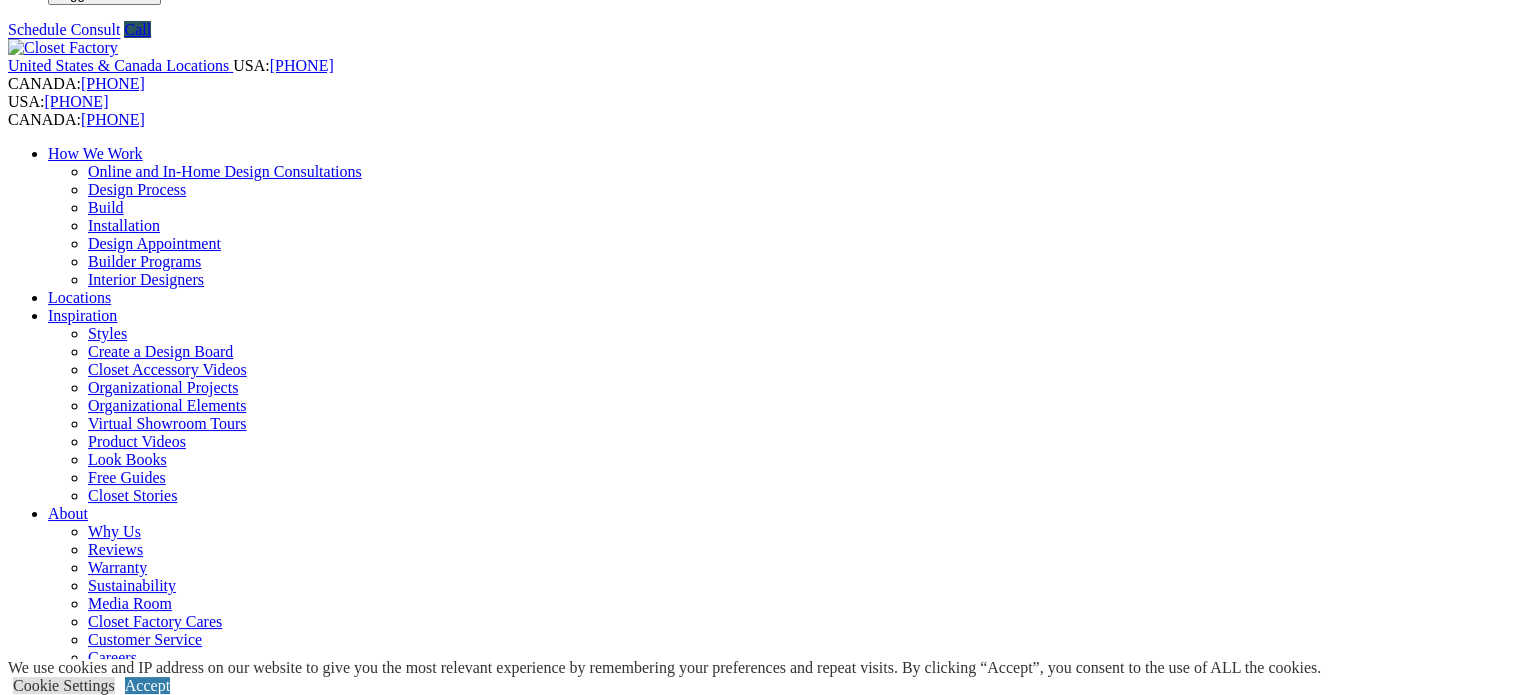 click on "**********" at bounding box center (760, 11072) 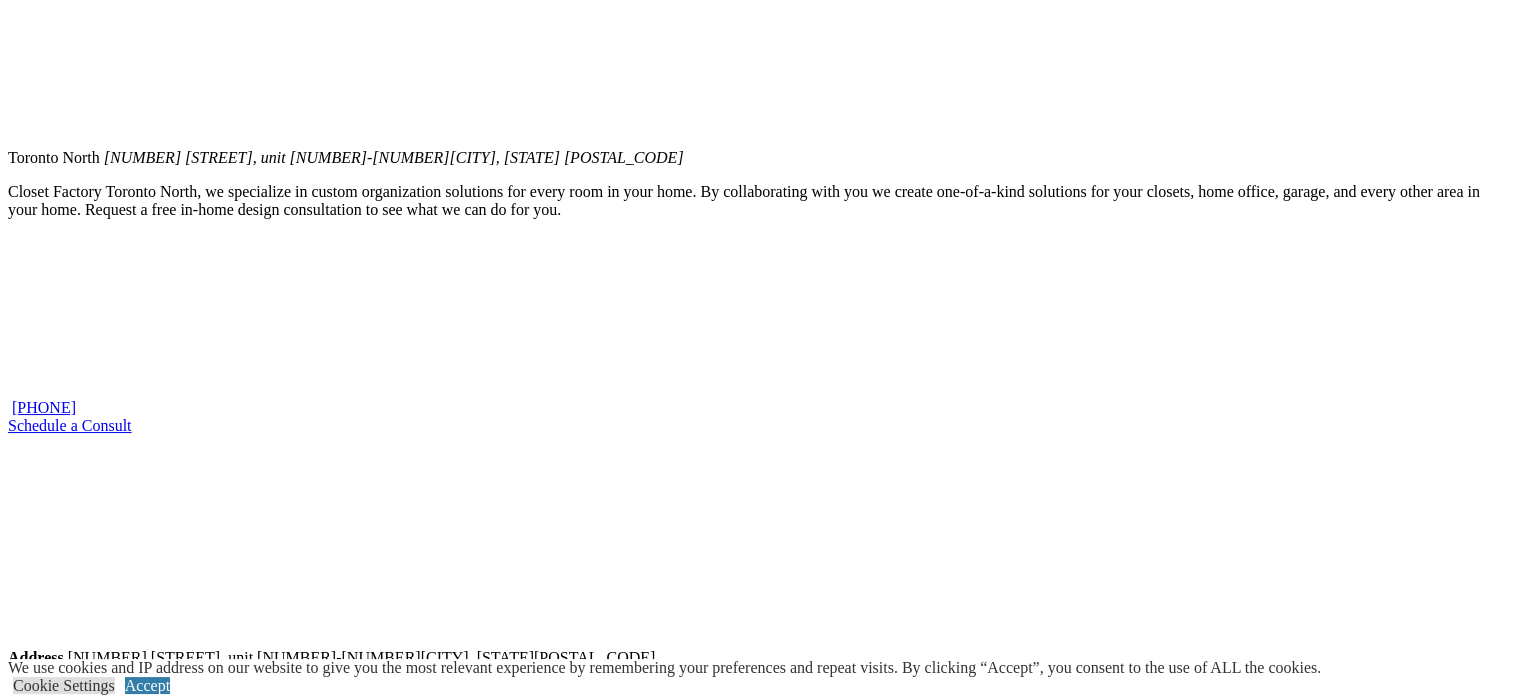 scroll, scrollTop: 1853, scrollLeft: 0, axis: vertical 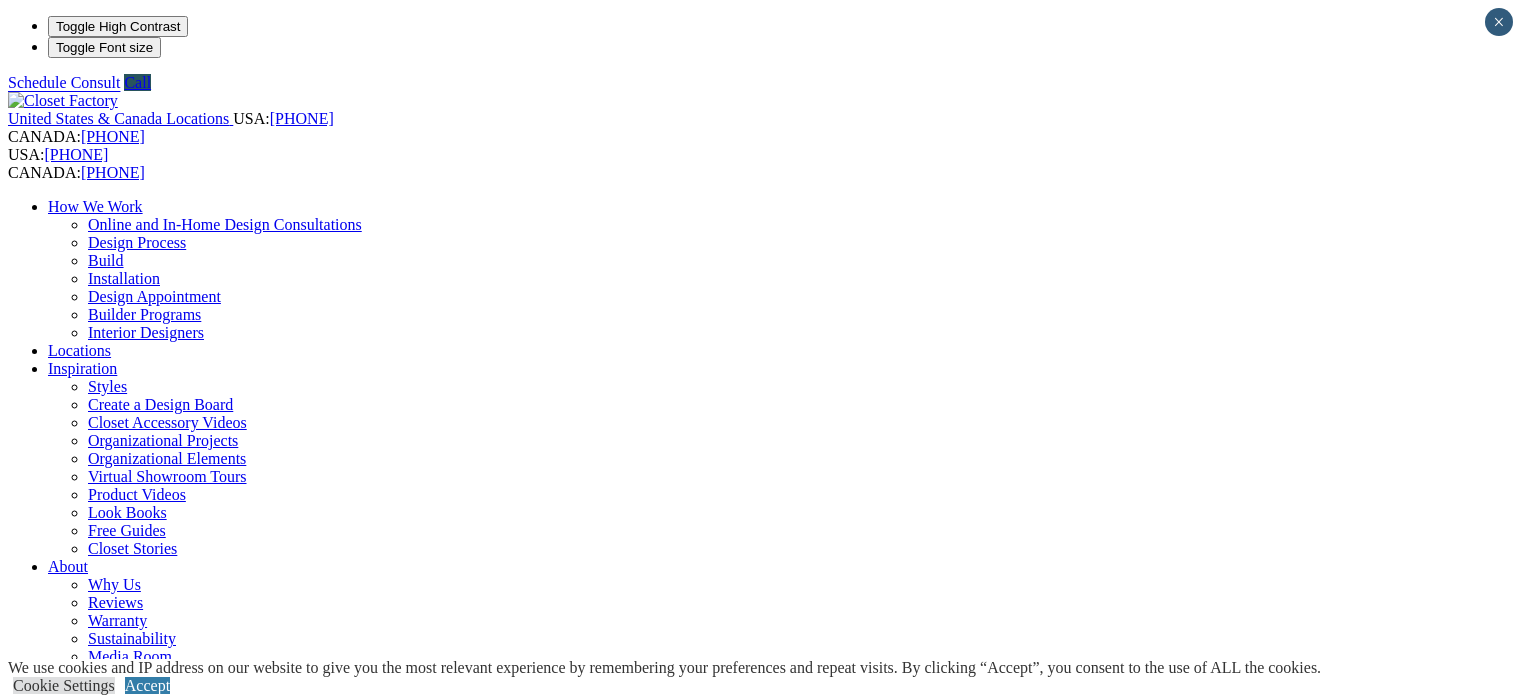 select on "**" 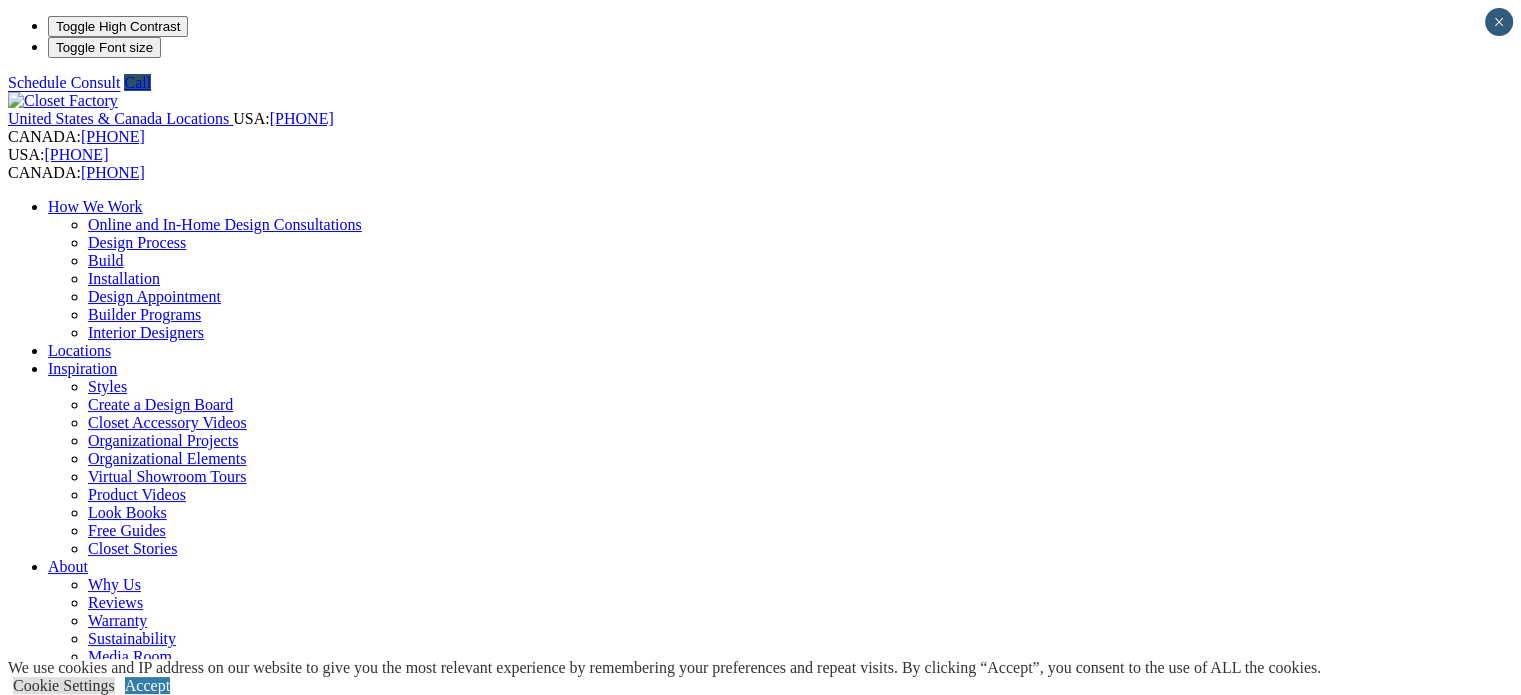 scroll, scrollTop: 0, scrollLeft: 0, axis: both 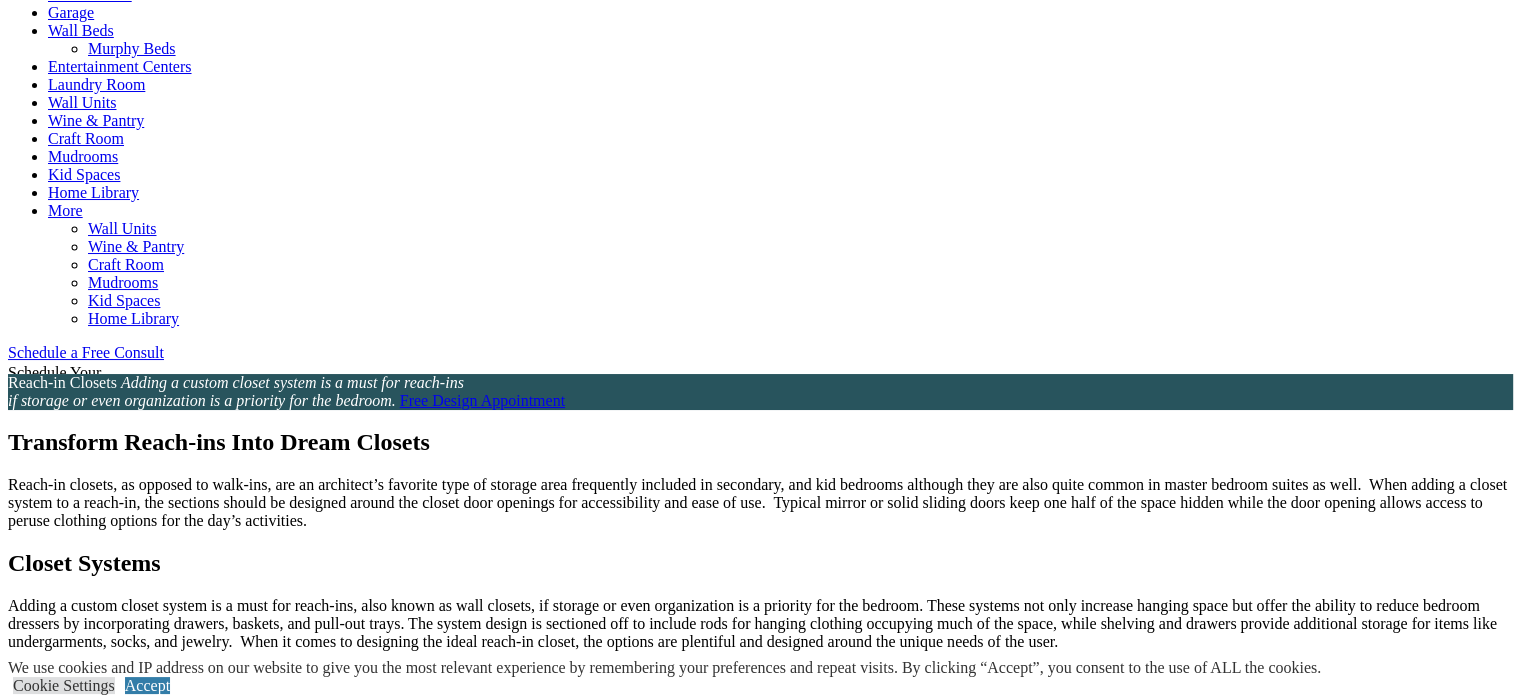 select on "**" 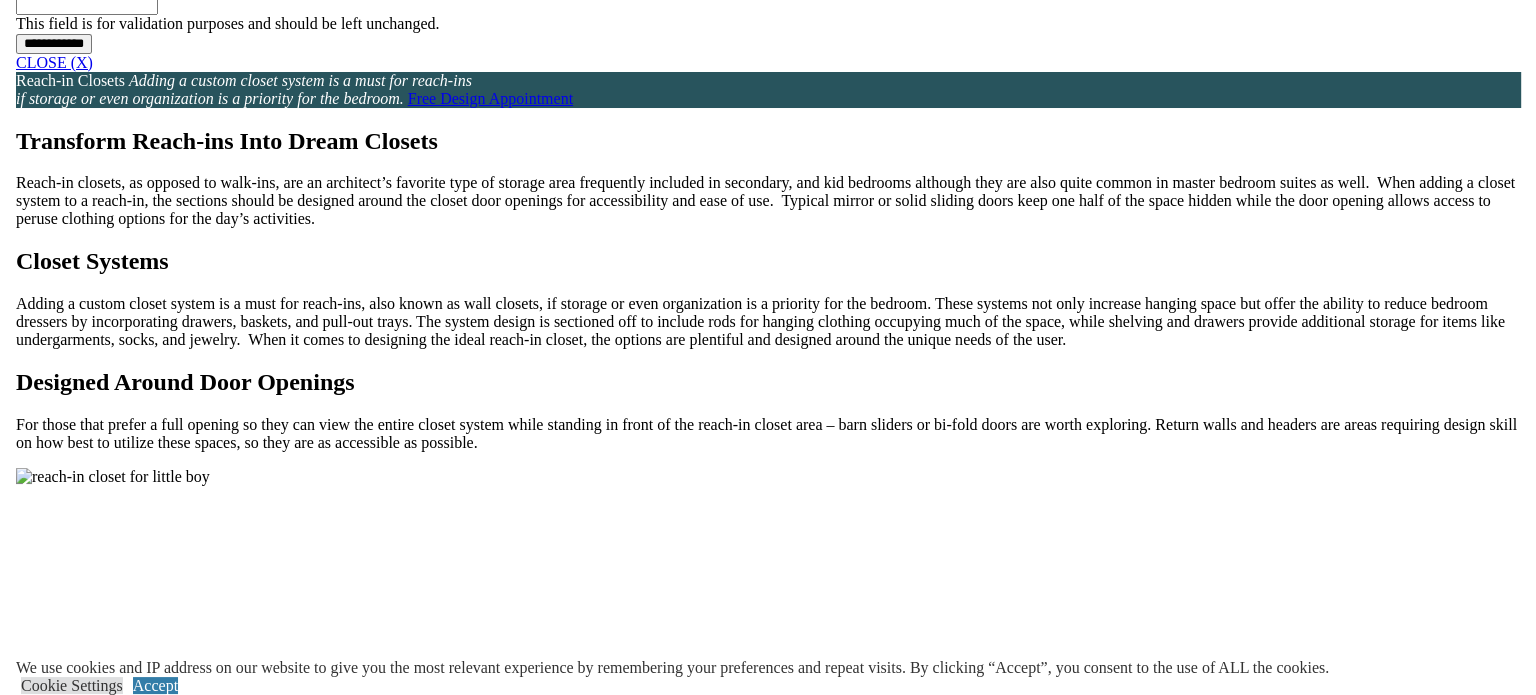 scroll, scrollTop: 1800, scrollLeft: 0, axis: vertical 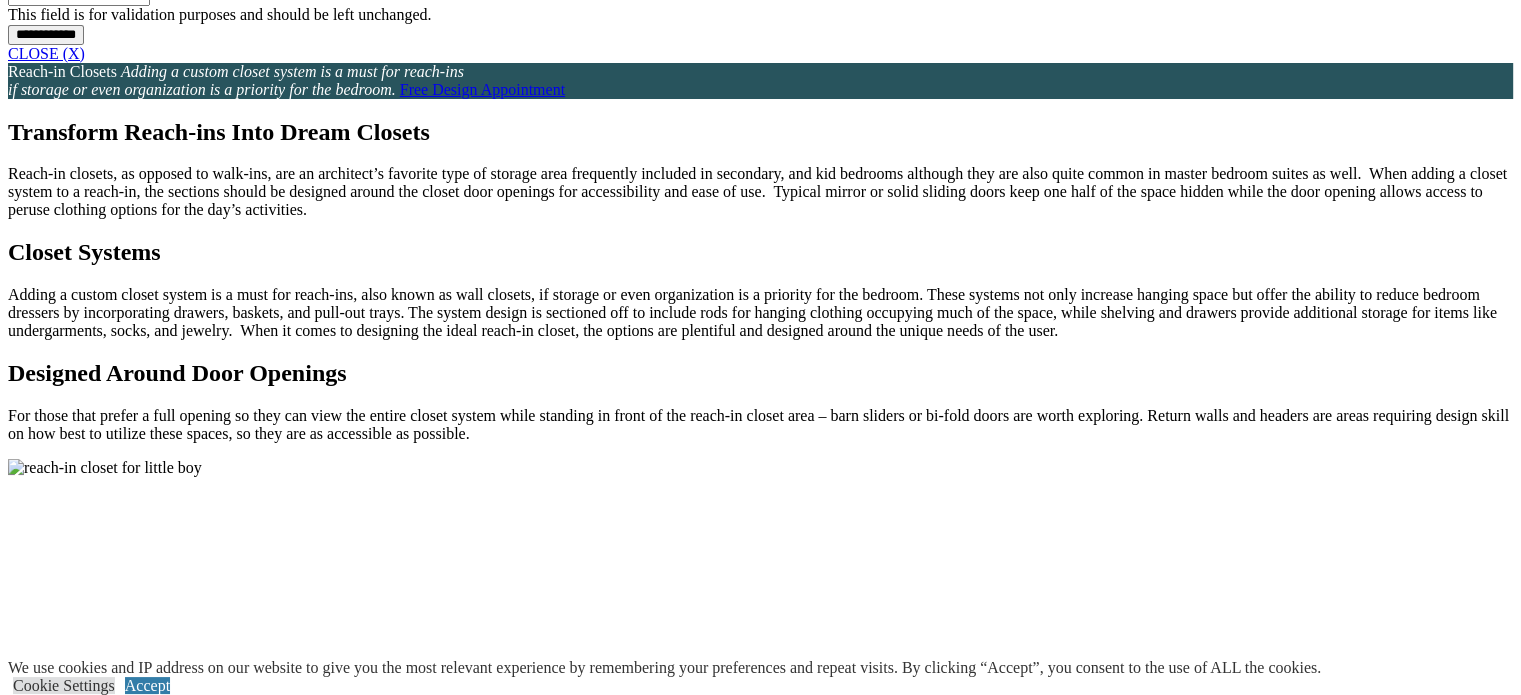 drag, startPoint x: 429, startPoint y: 439, endPoint x: 880, endPoint y: 427, distance: 451.1596 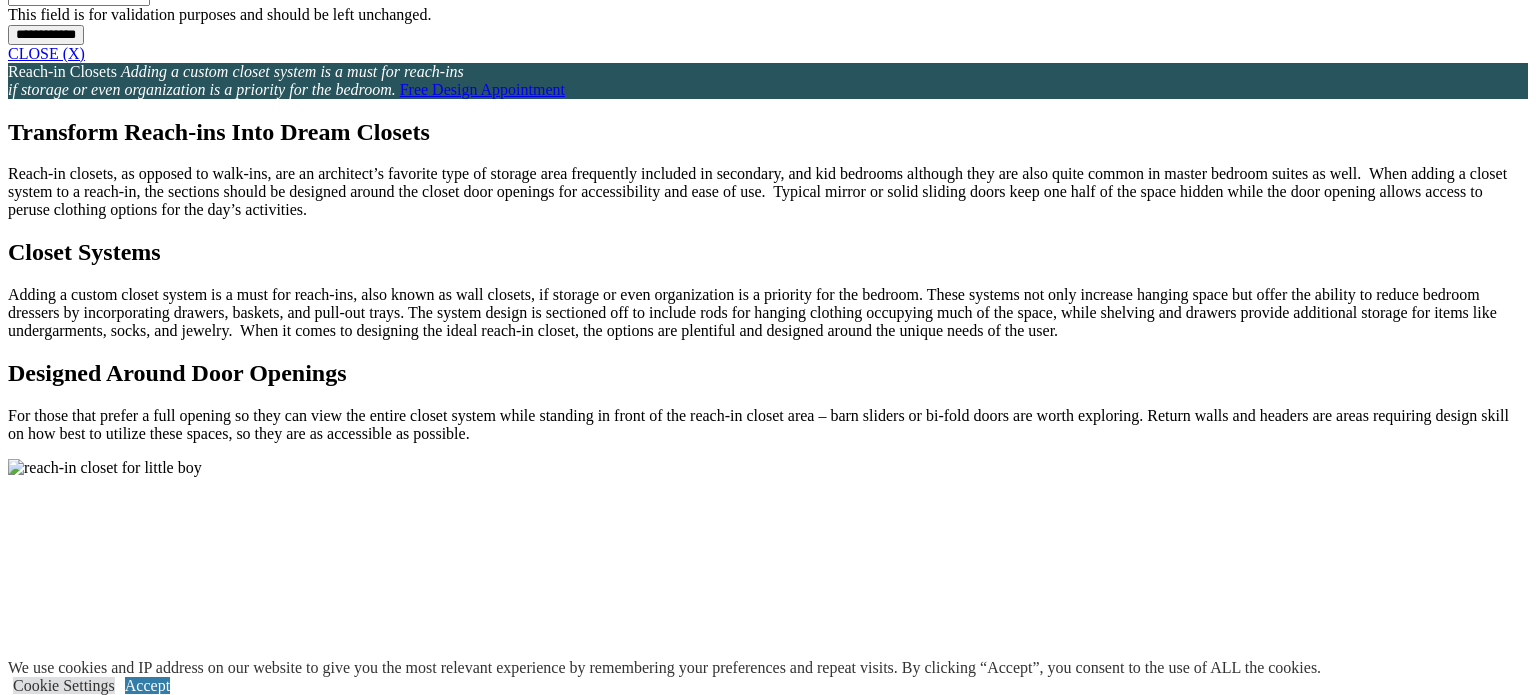 click at bounding box center (768, 11567) 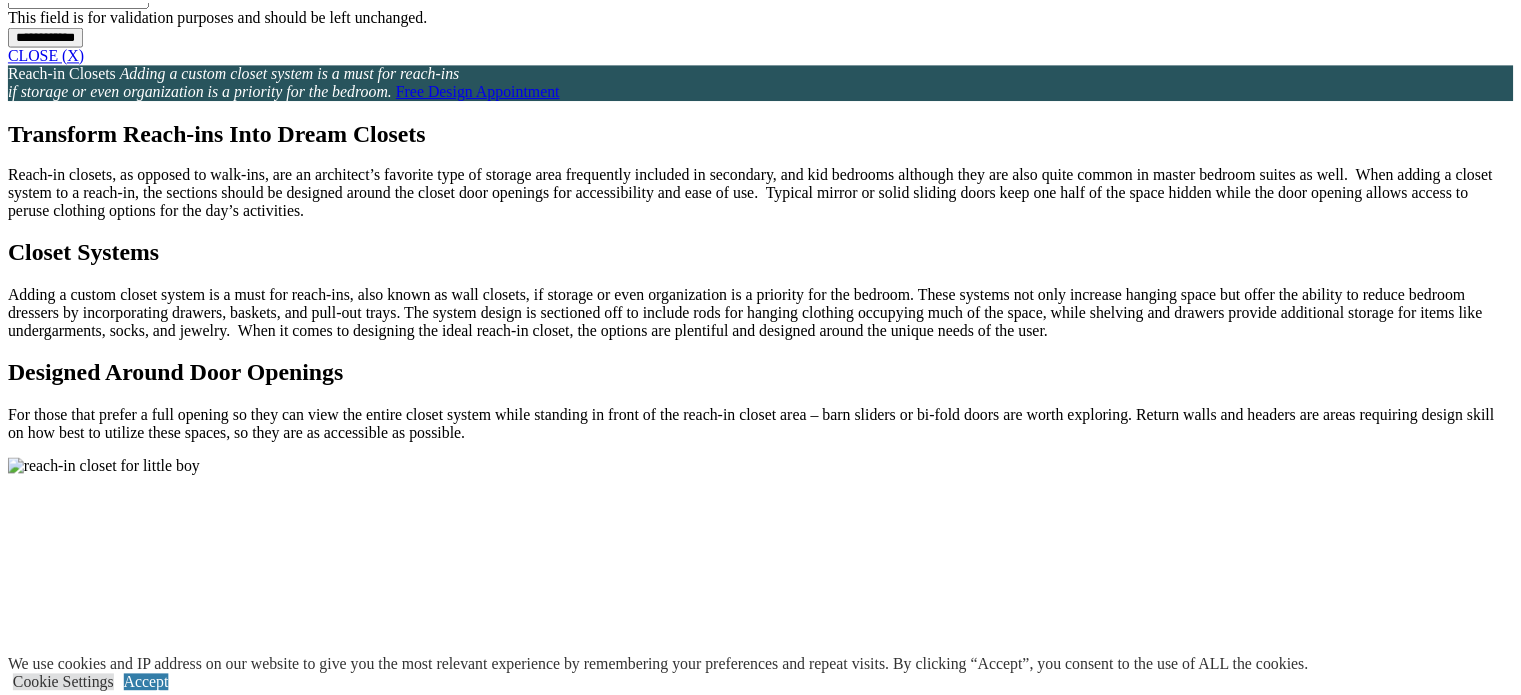 scroll, scrollTop: 2056, scrollLeft: 0, axis: vertical 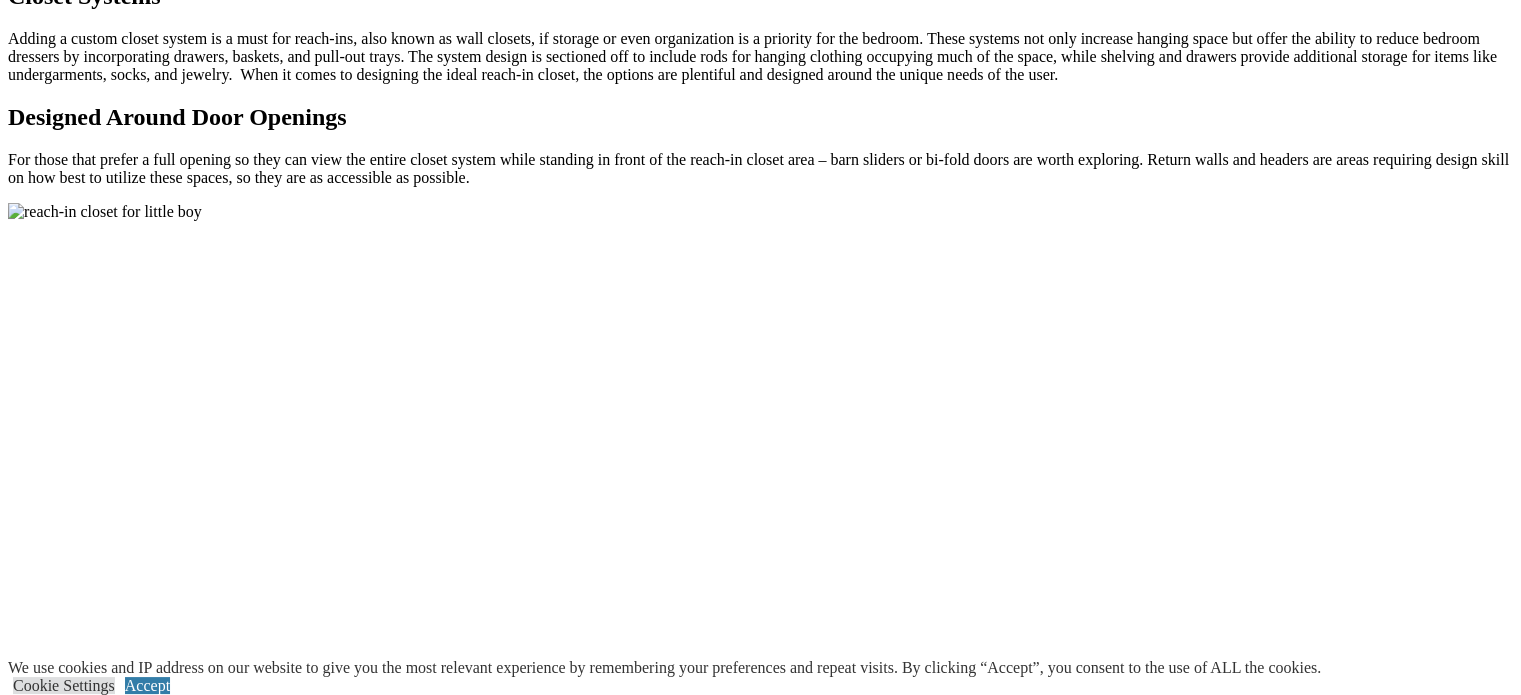 click at bounding box center [-704, 2538] 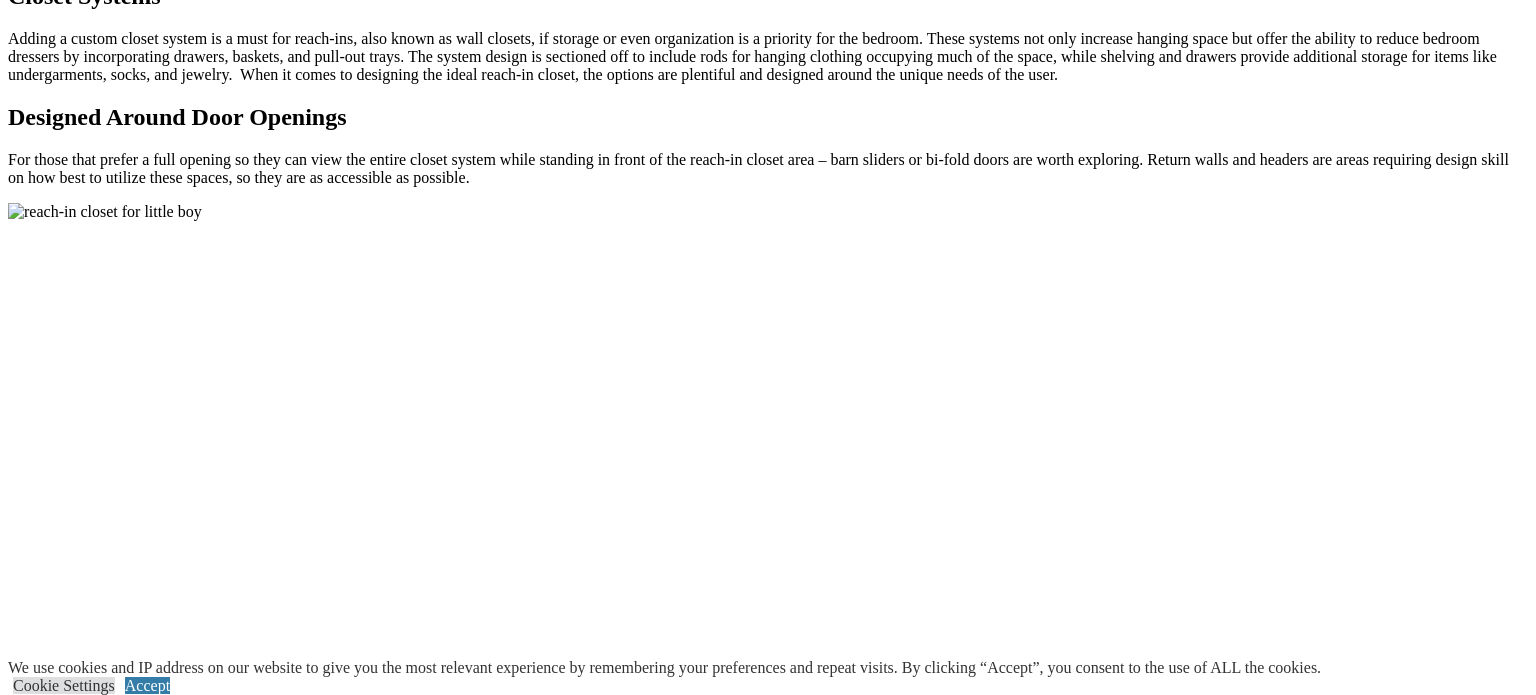 click at bounding box center [8, 10743] 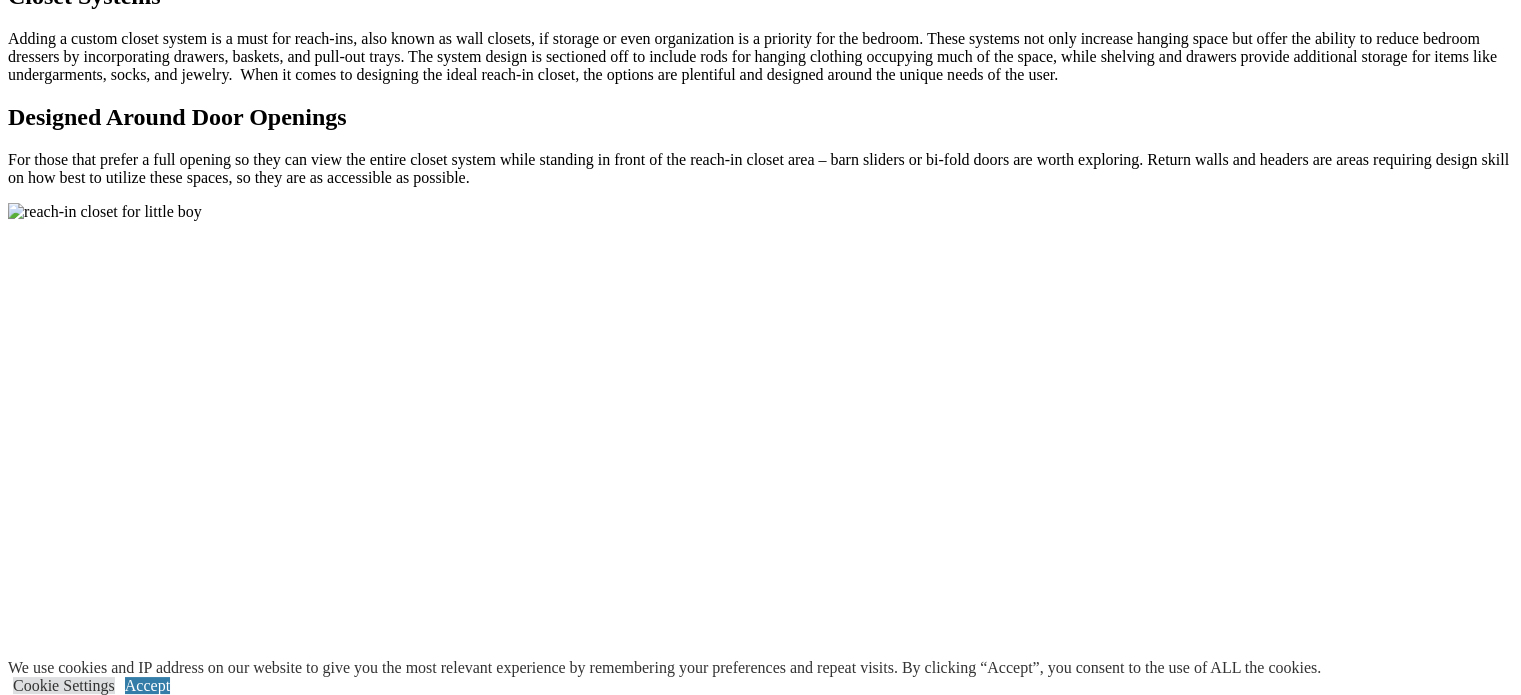click at bounding box center (-992, 2574) 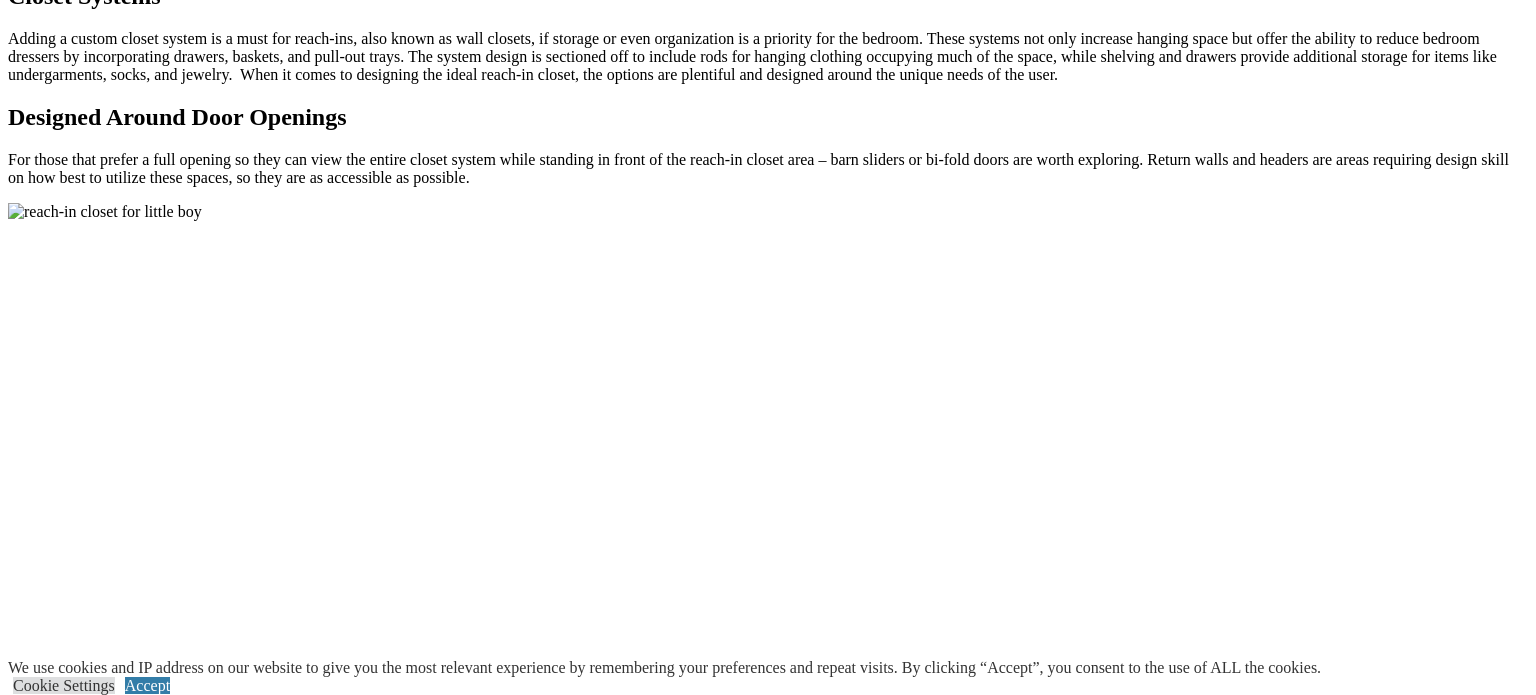 click at bounding box center [768, 10521] 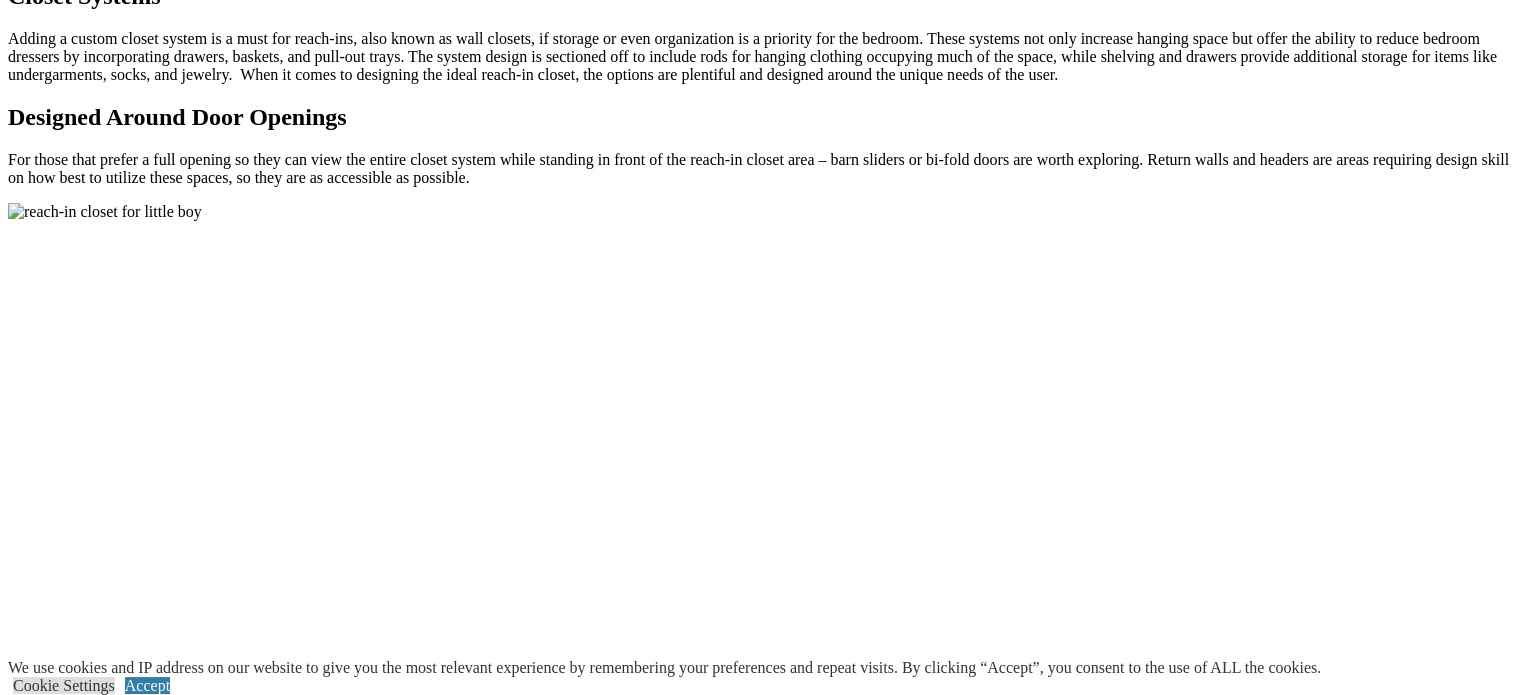click at bounding box center (-992, 2592) 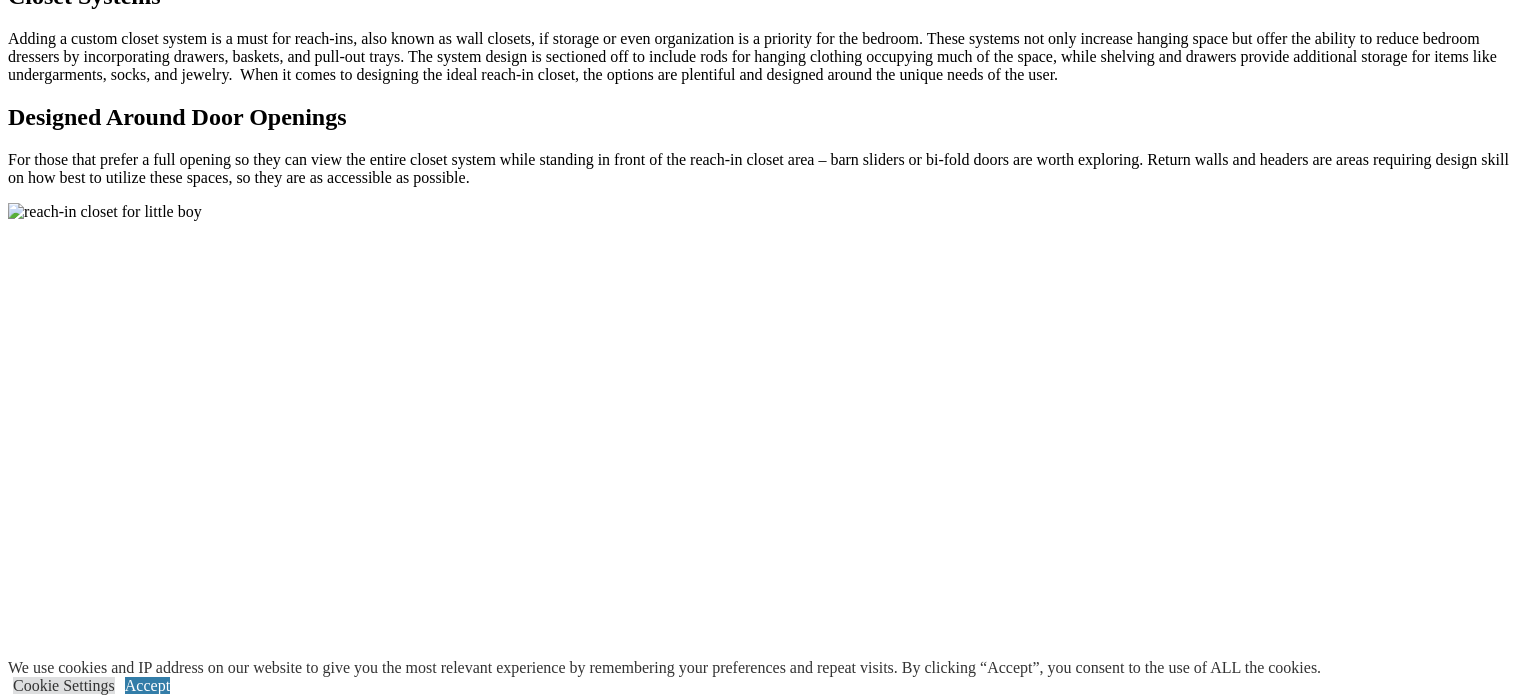 click at bounding box center [8, 10389] 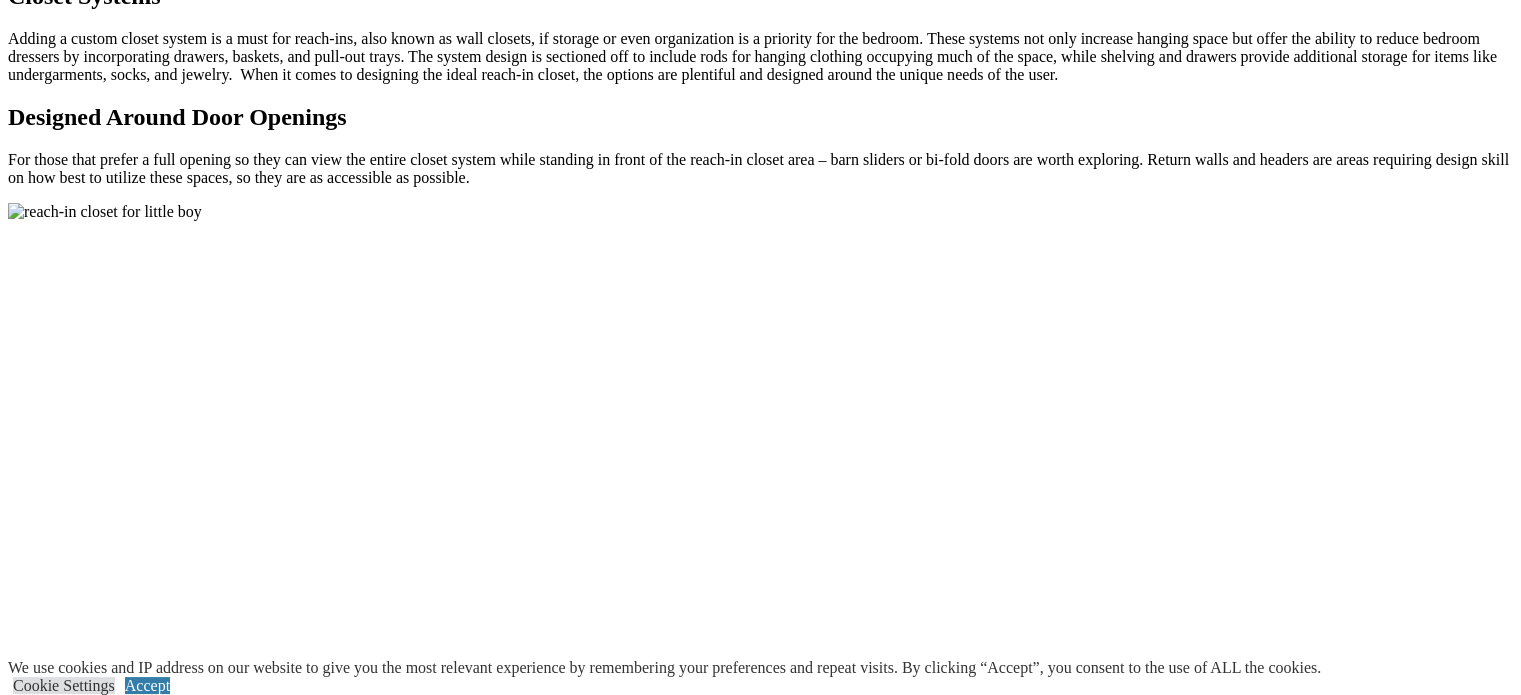 click at bounding box center (164, -704) 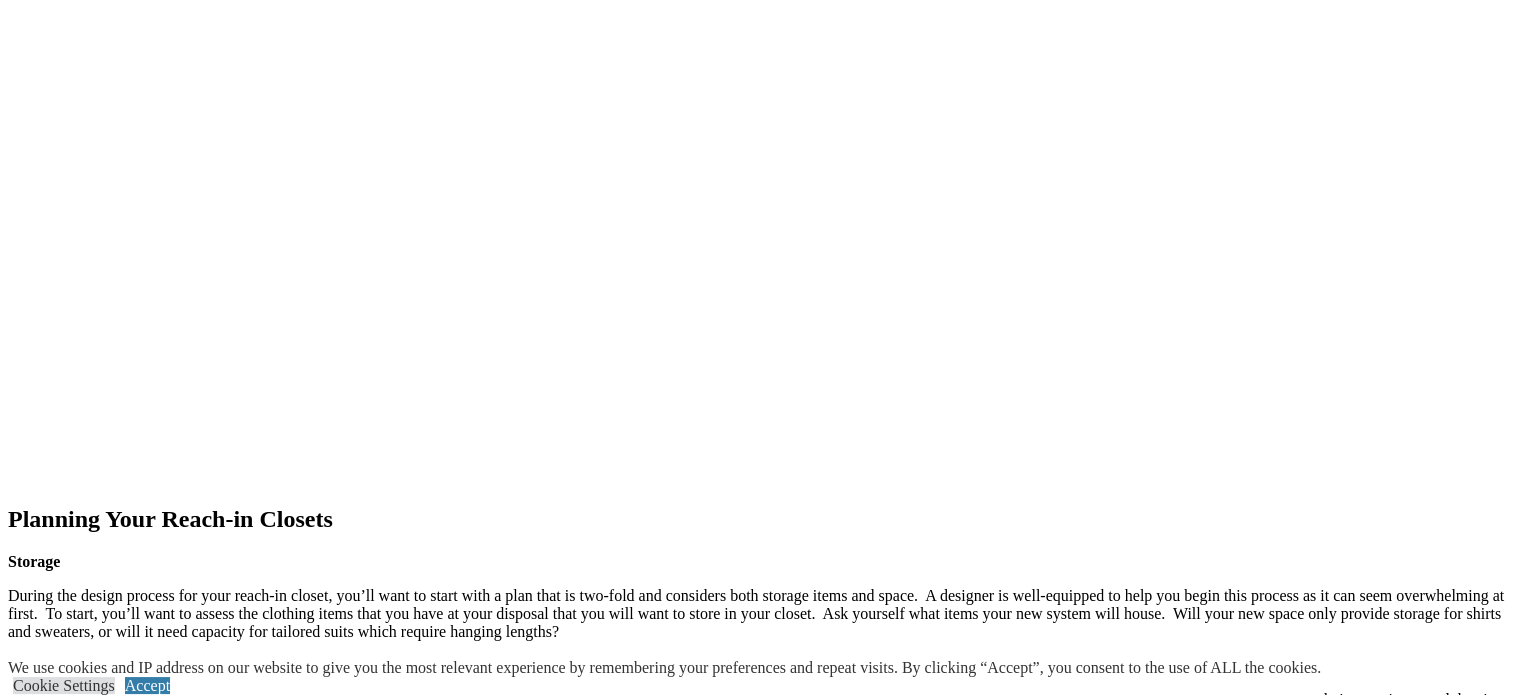 click on "prev" at bounding box center [760, 2037] 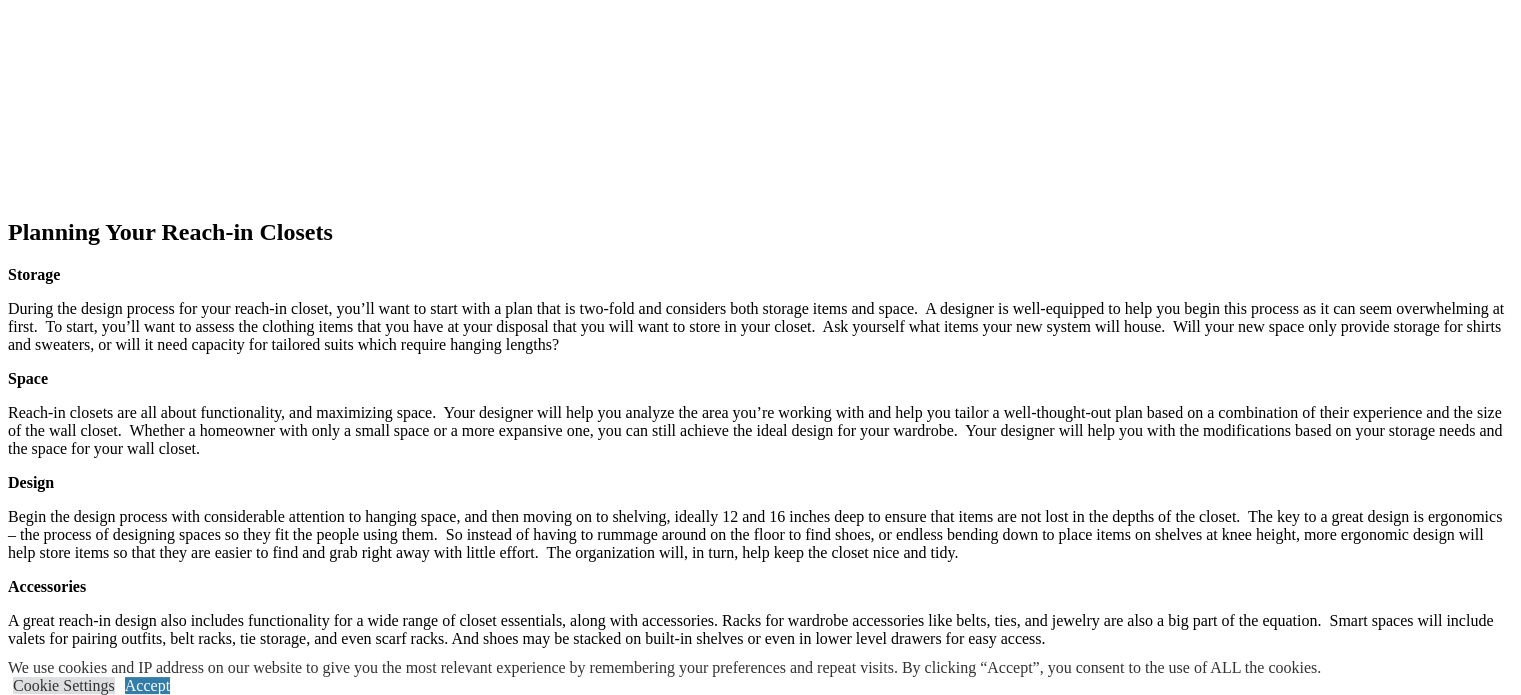 scroll, scrollTop: 2356, scrollLeft: 0, axis: vertical 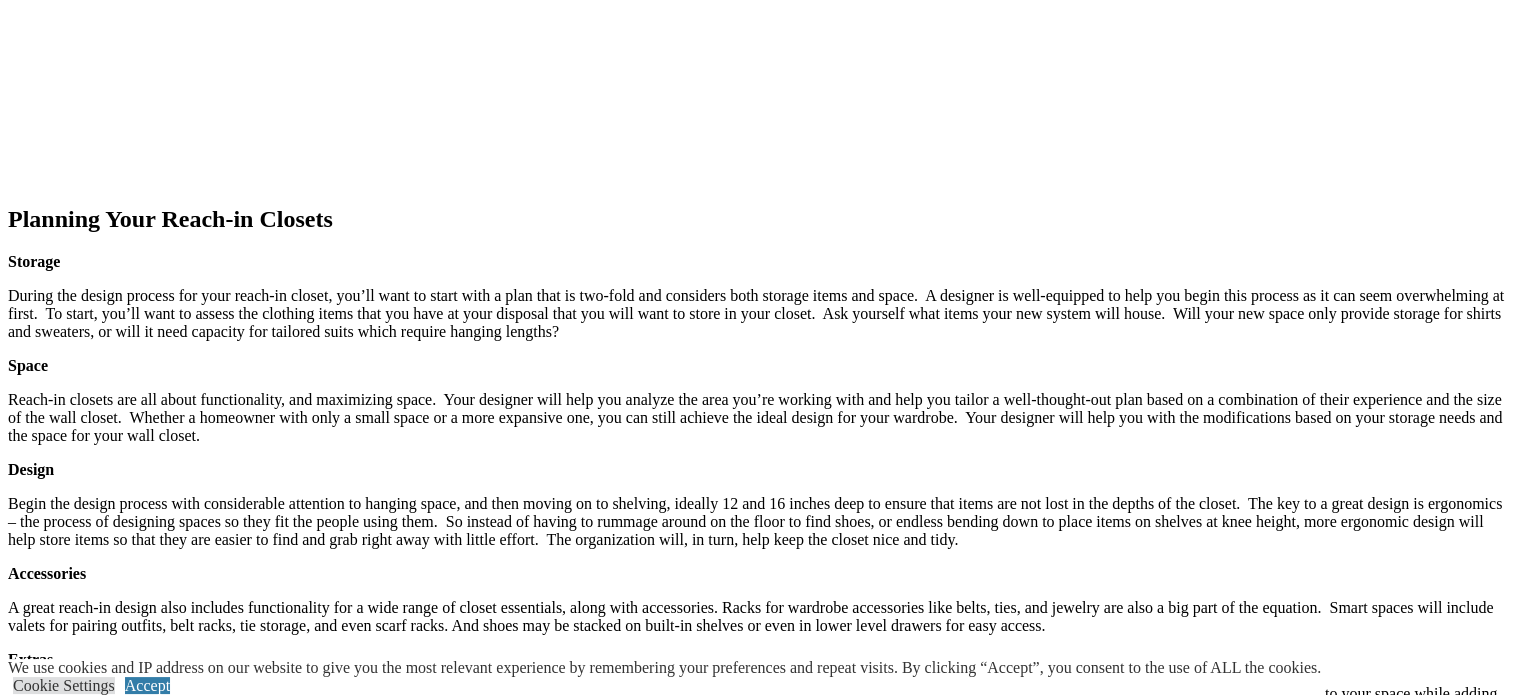 click on "master bedroom reach-in is well organized by grouping like items together. Modern style pressed glass barn doors allow the entire closet to be viewed all at once." at bounding box center (760, 1913) 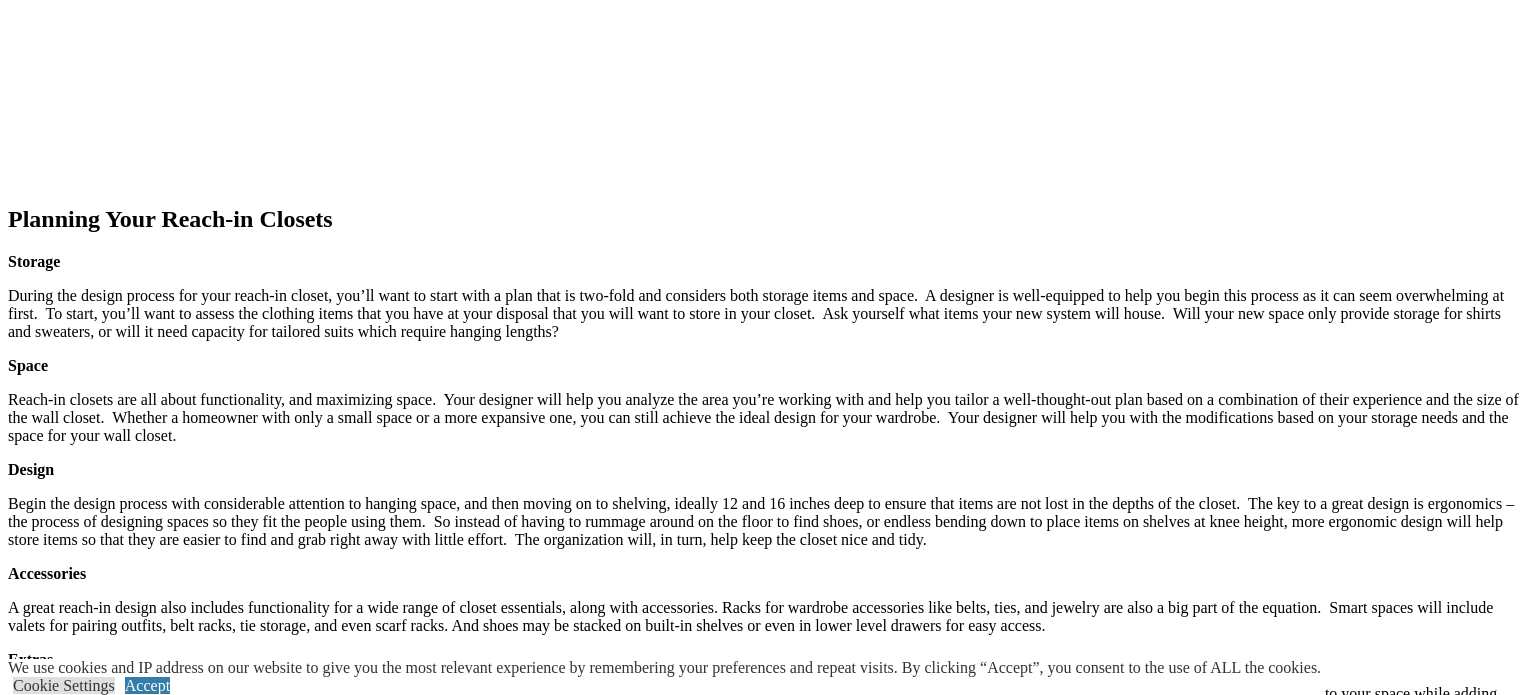 click at bounding box center [8, 9570] 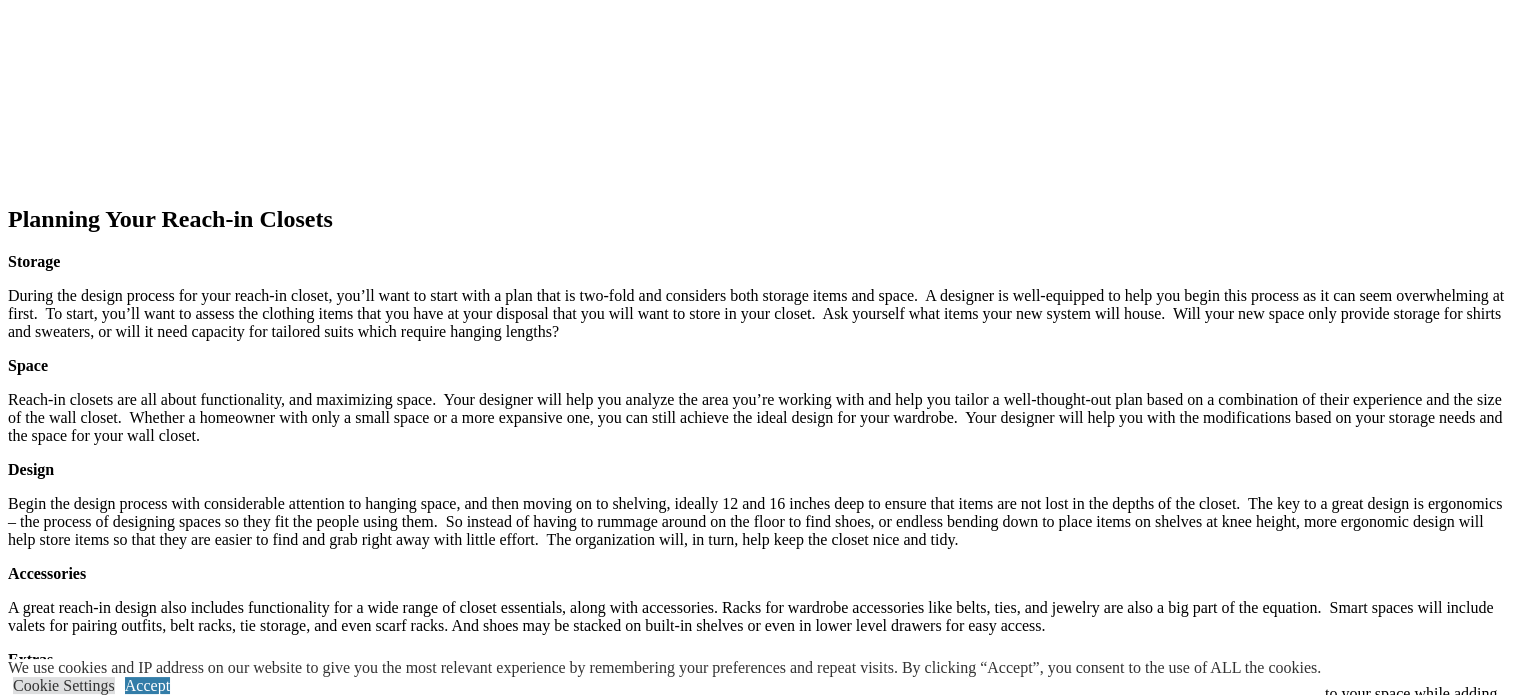 click on "Two-tone cubbies add a pop of color to the white melamine." at bounding box center [780, 2942] 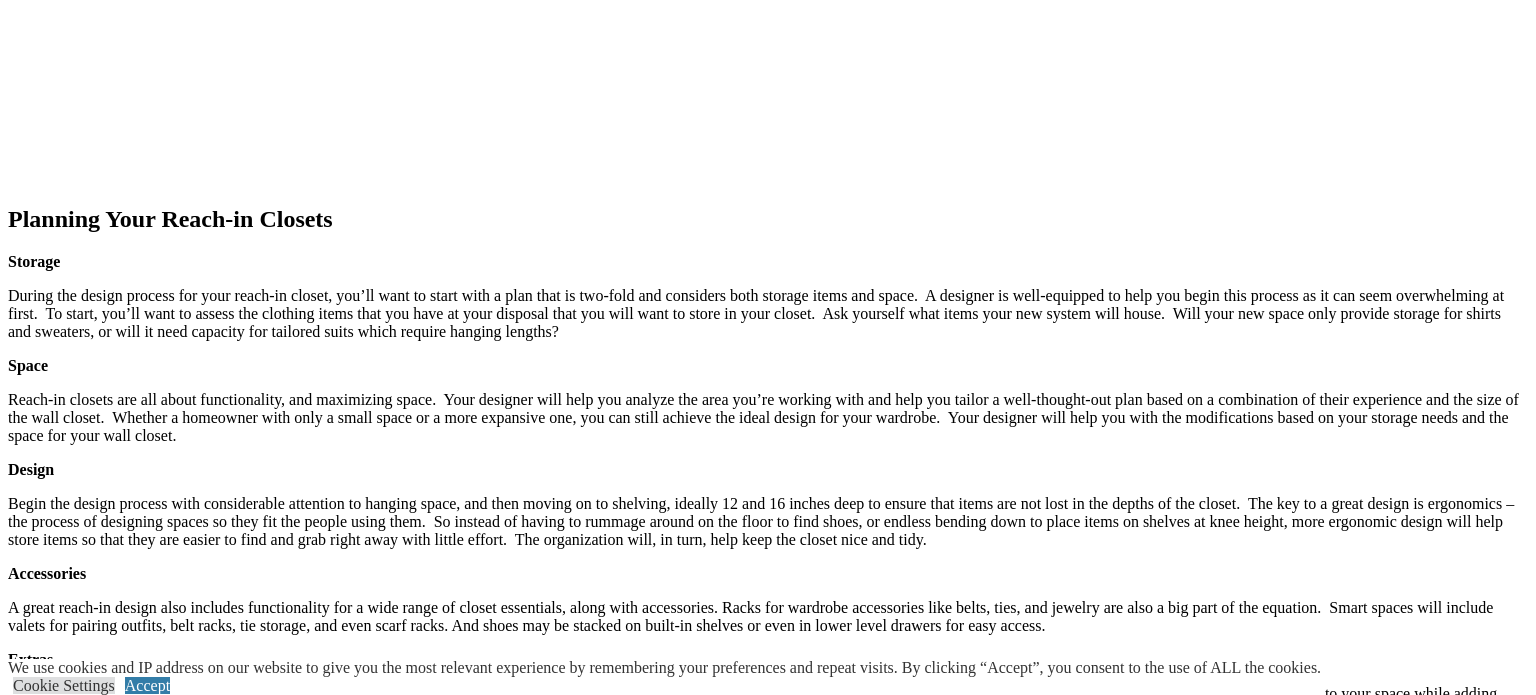 click at bounding box center (8, 9570) 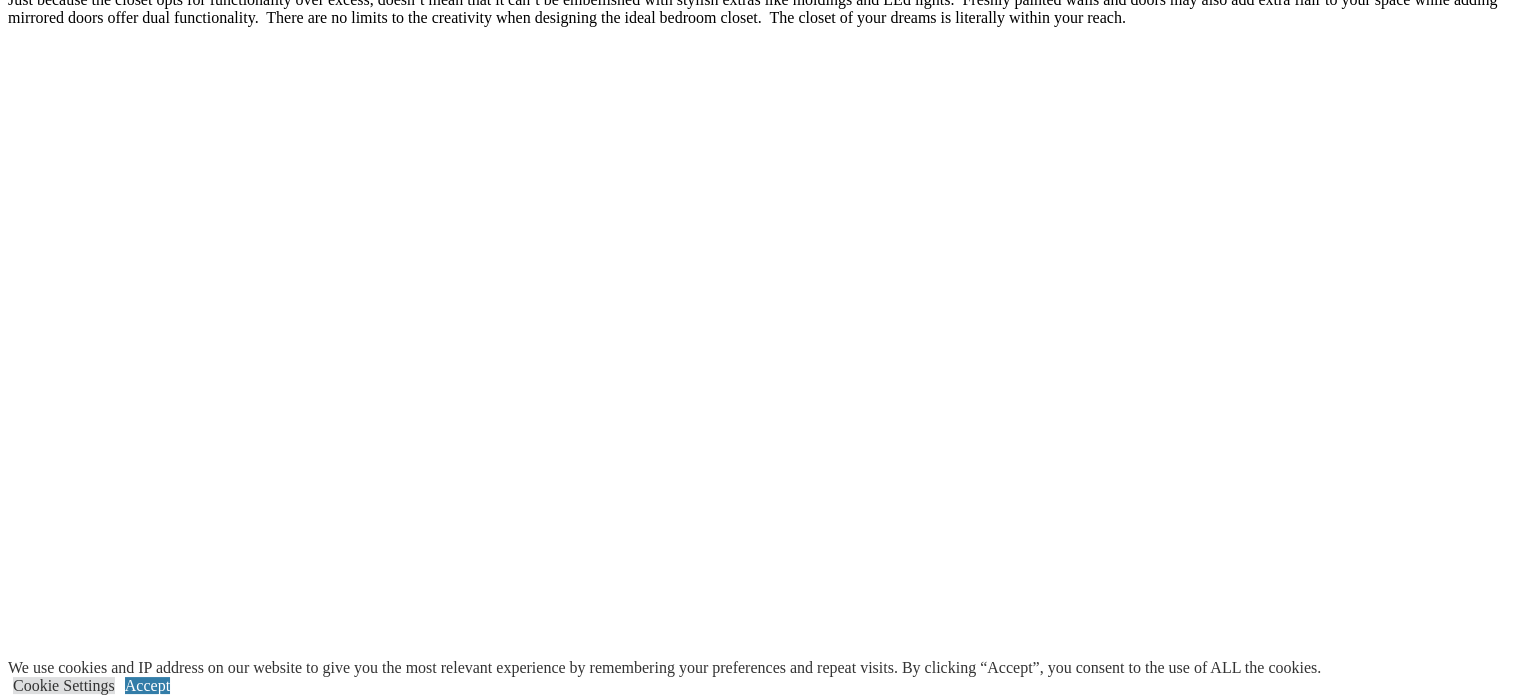 scroll, scrollTop: 3156, scrollLeft: 0, axis: vertical 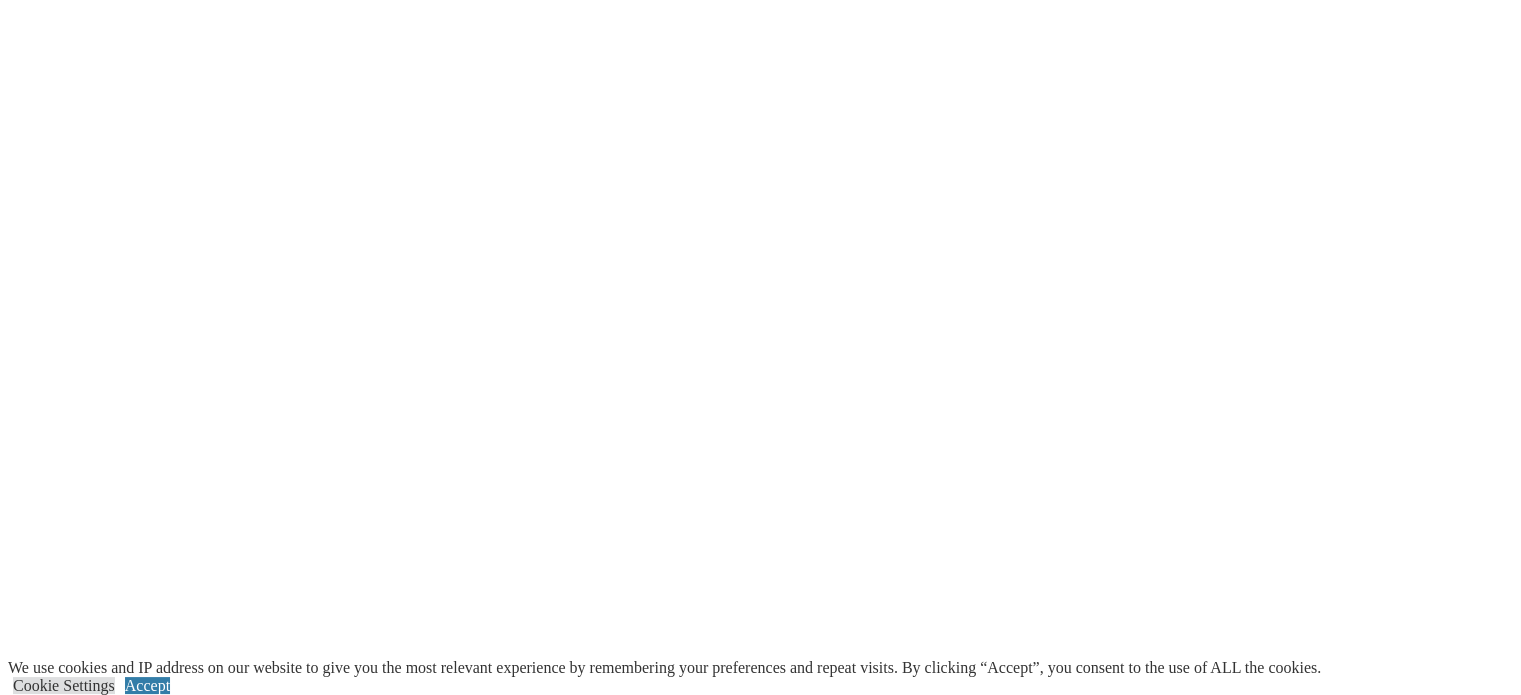 click at bounding box center [147, 3495] 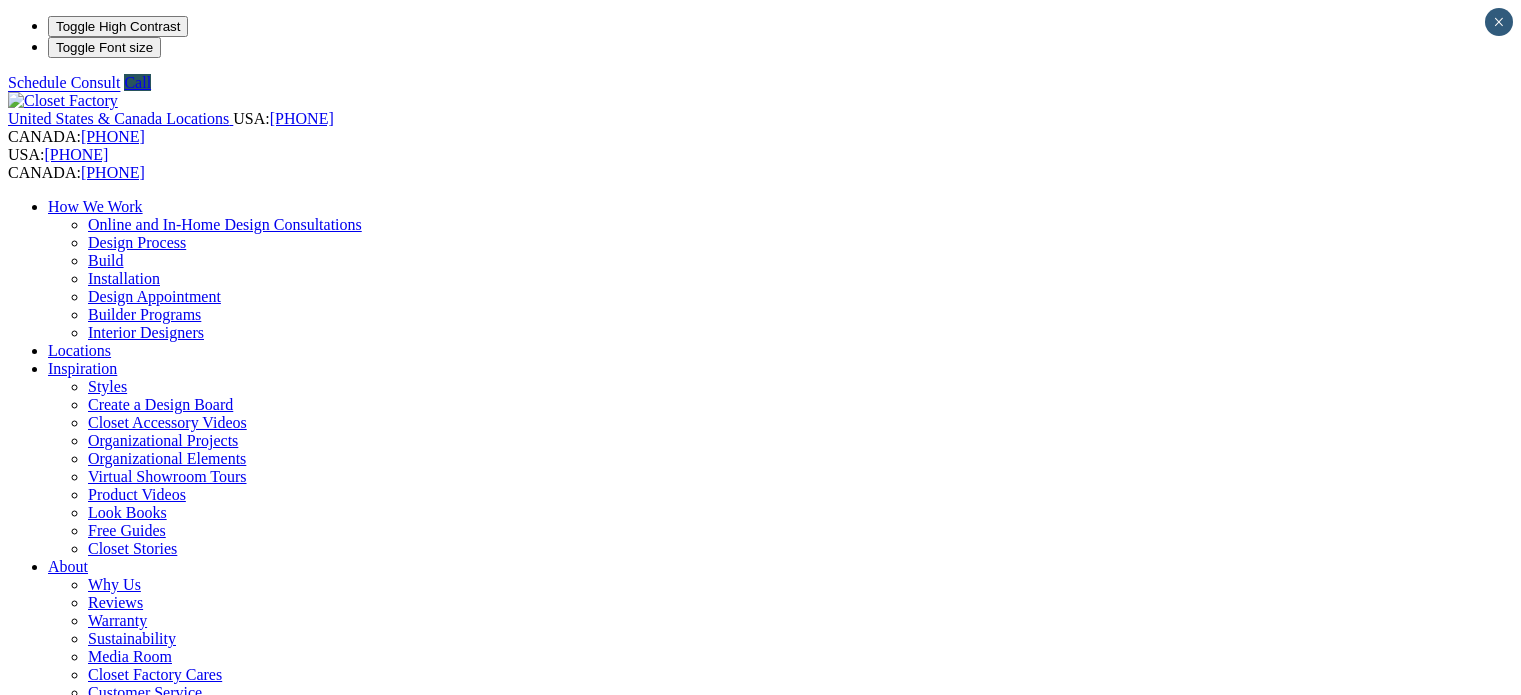 scroll, scrollTop: 0, scrollLeft: 0, axis: both 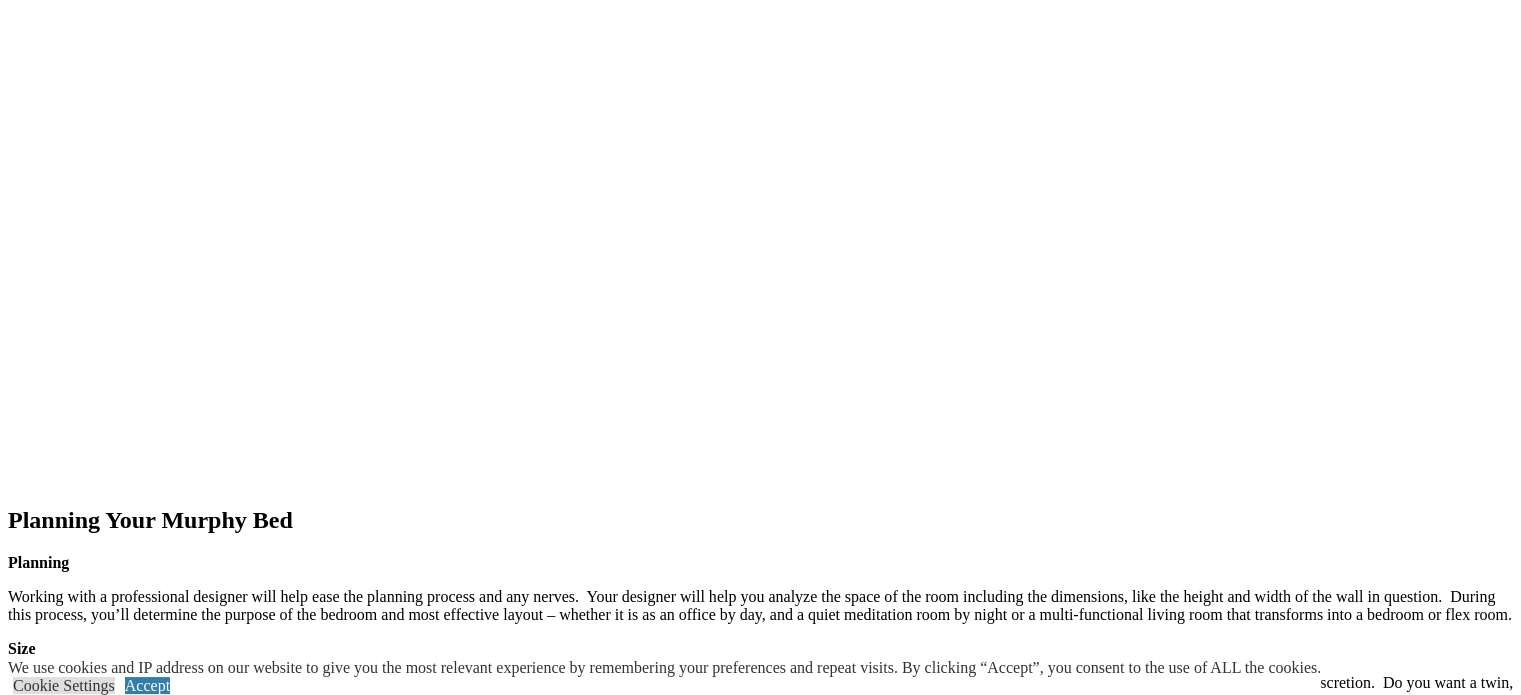 click on "next" at bounding box center [760, 2430] 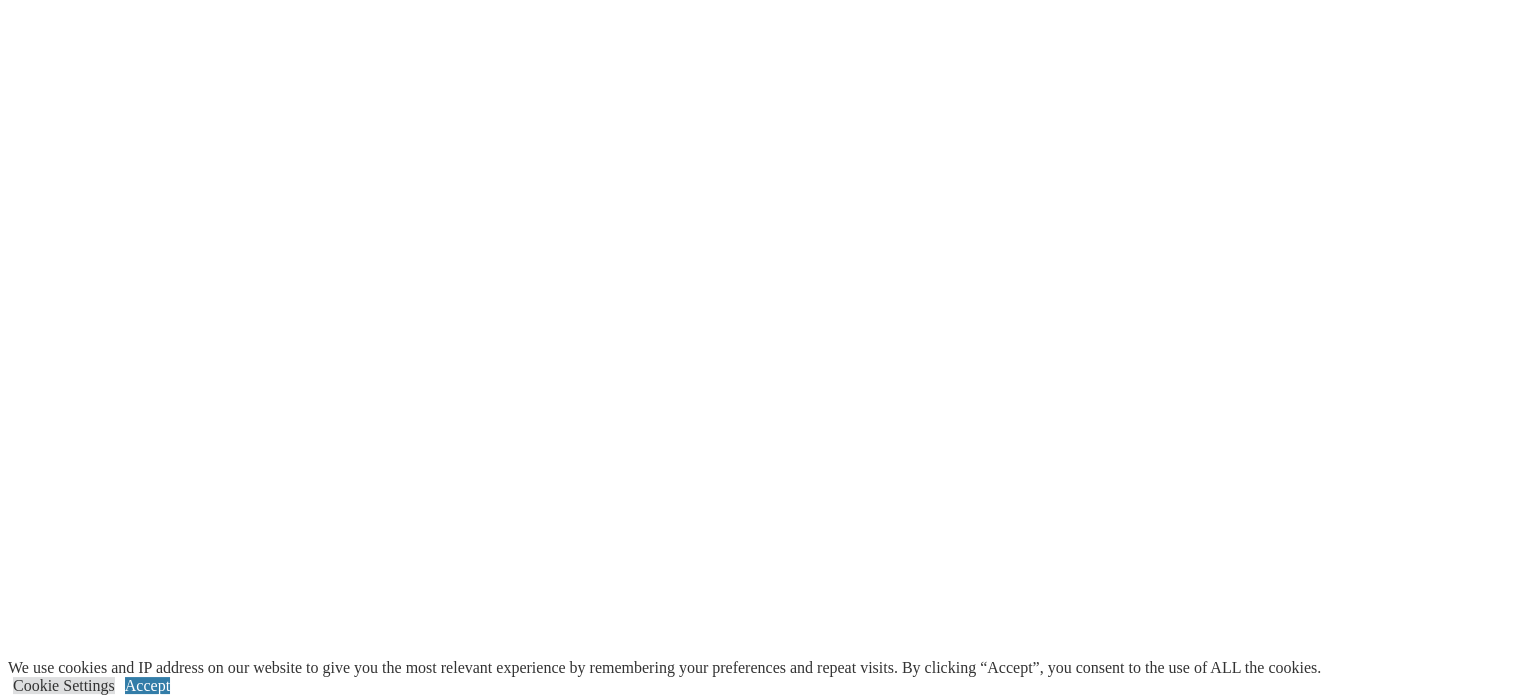 scroll, scrollTop: 3800, scrollLeft: 0, axis: vertical 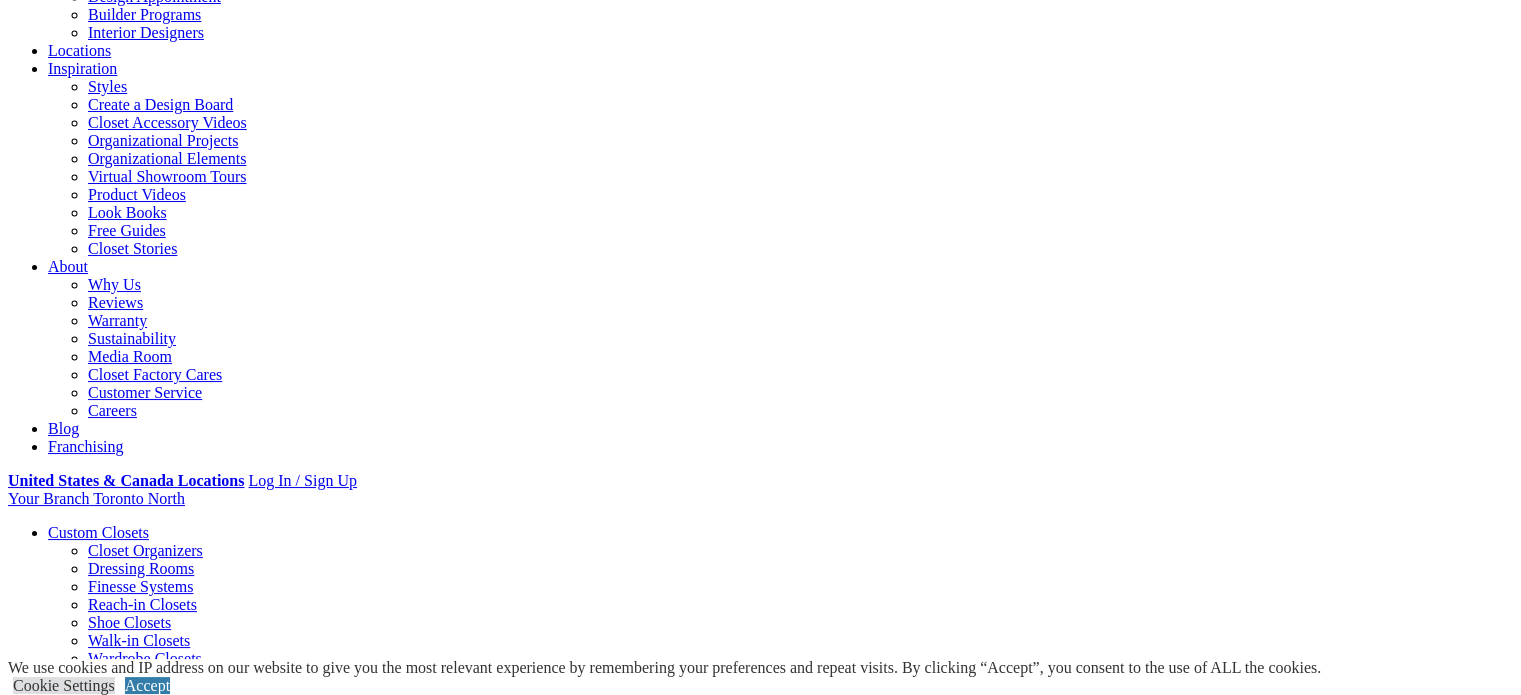 click at bounding box center [58, 1382] 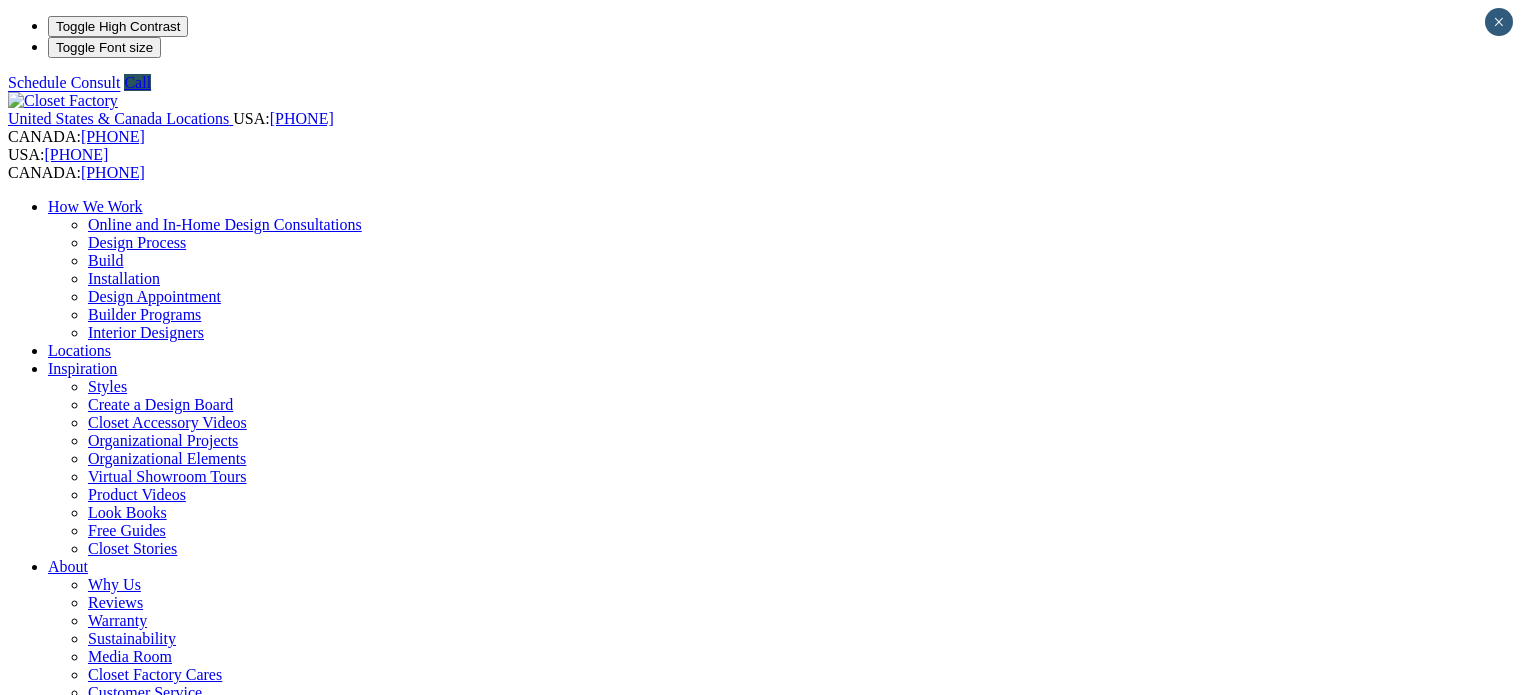 scroll, scrollTop: 0, scrollLeft: 0, axis: both 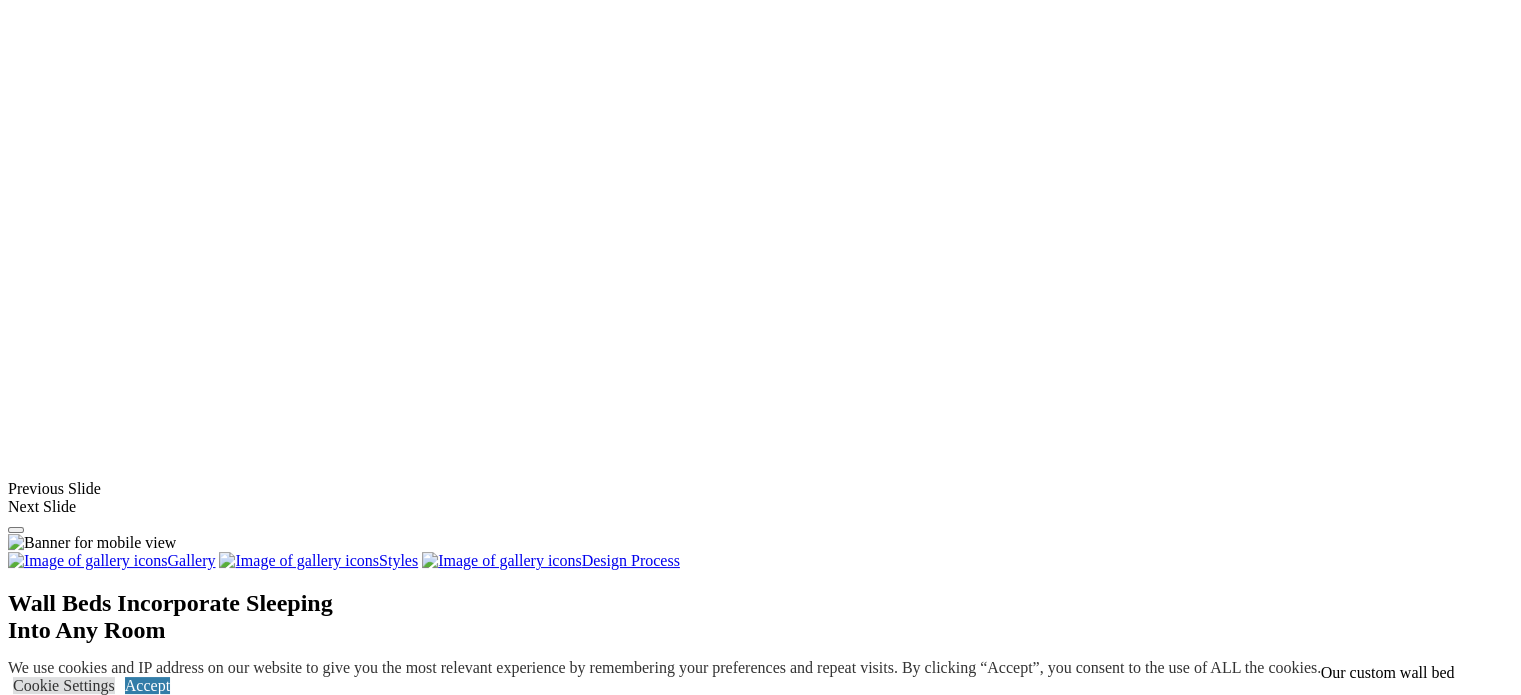 click at bounding box center [1041, 1428] 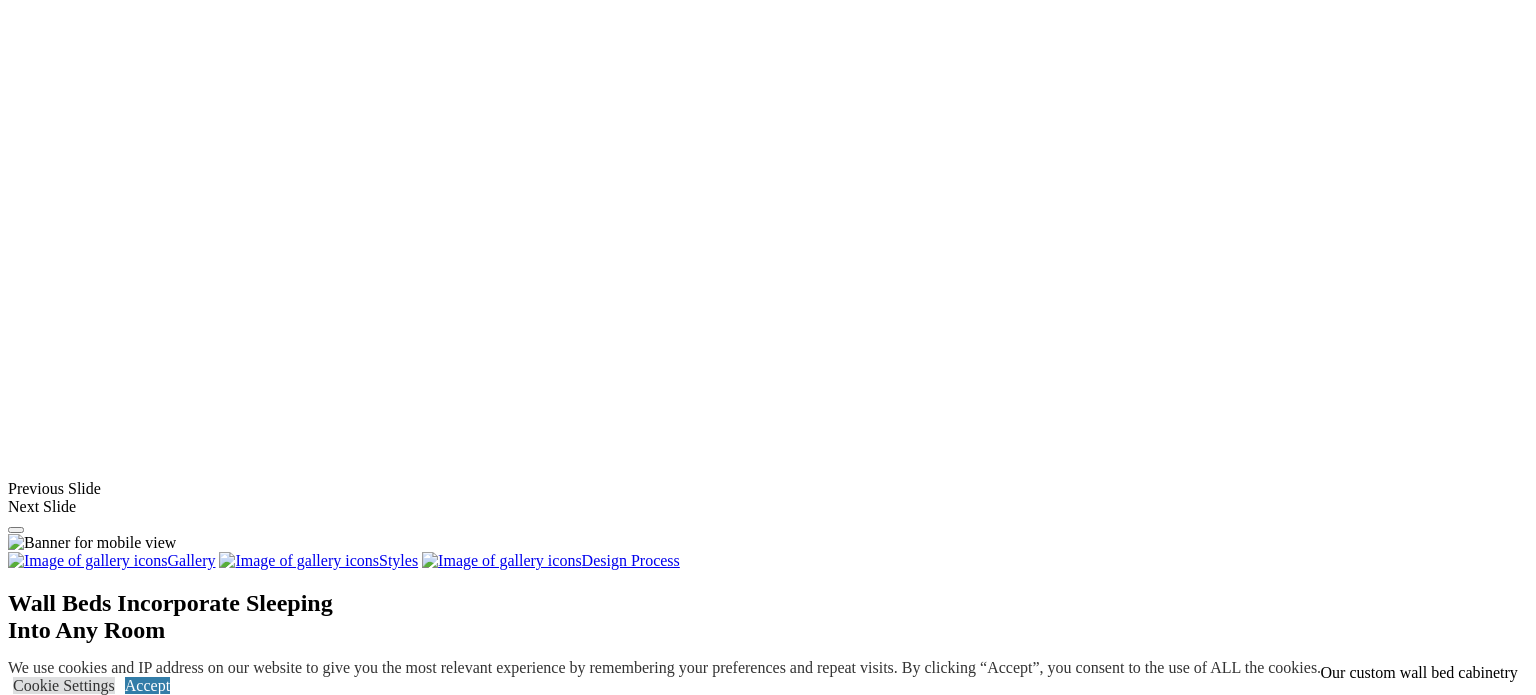 click at bounding box center (8, 36330) 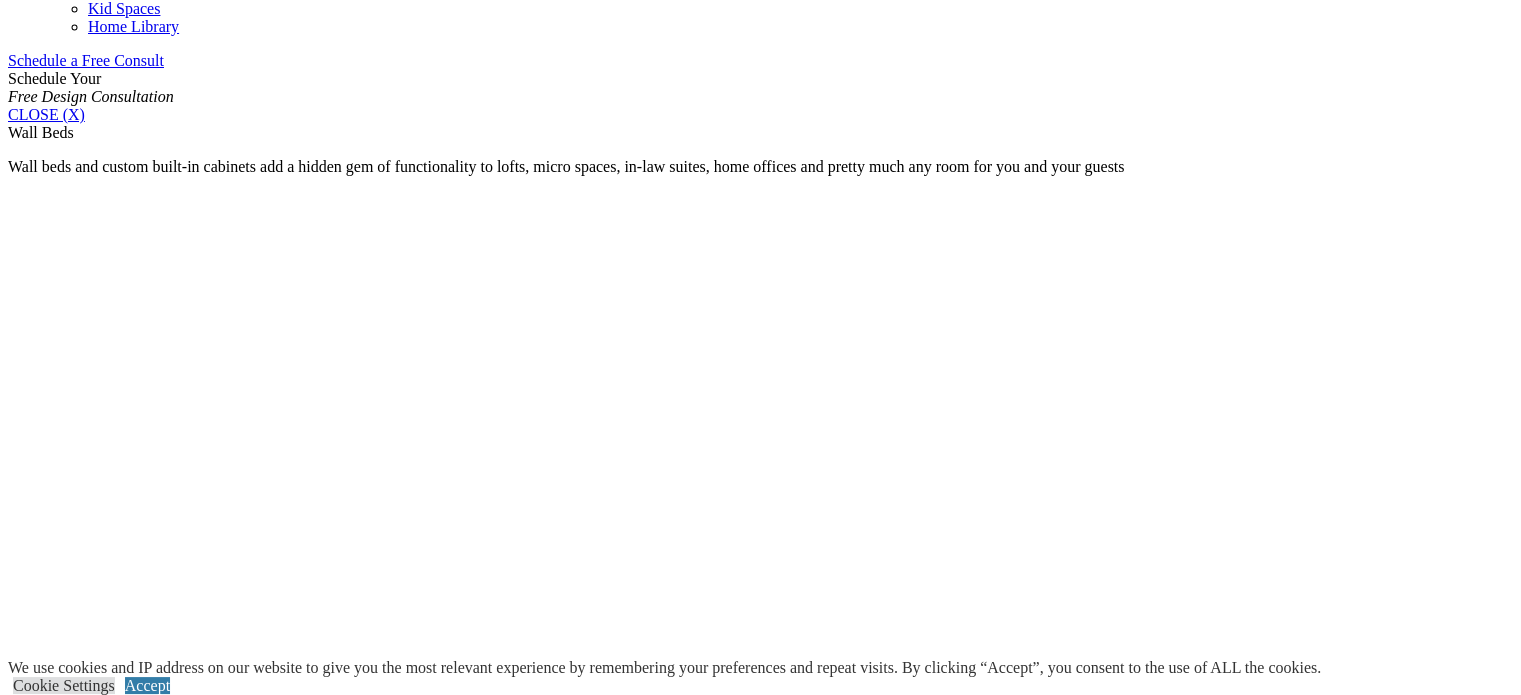 scroll, scrollTop: 1248, scrollLeft: 0, axis: vertical 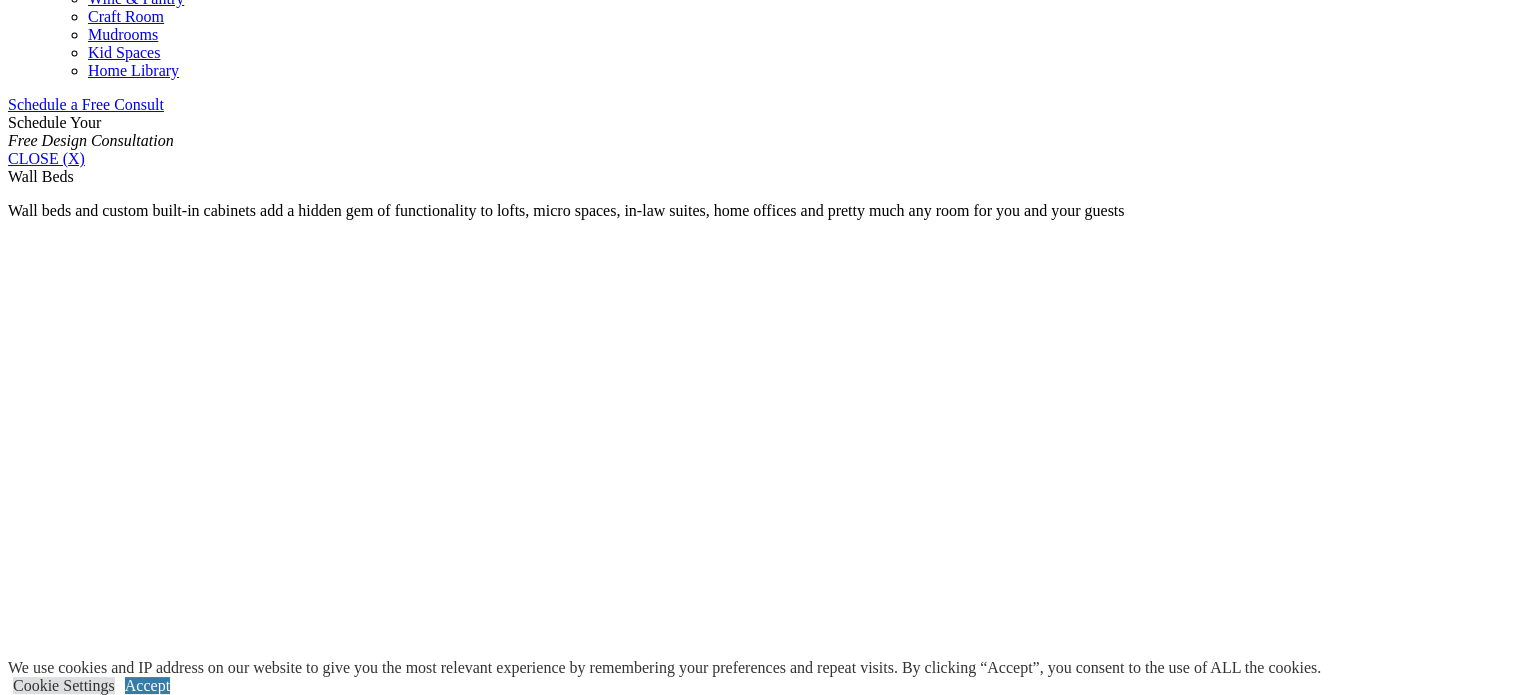click on "Closet Organizers" at bounding box center [145, -398] 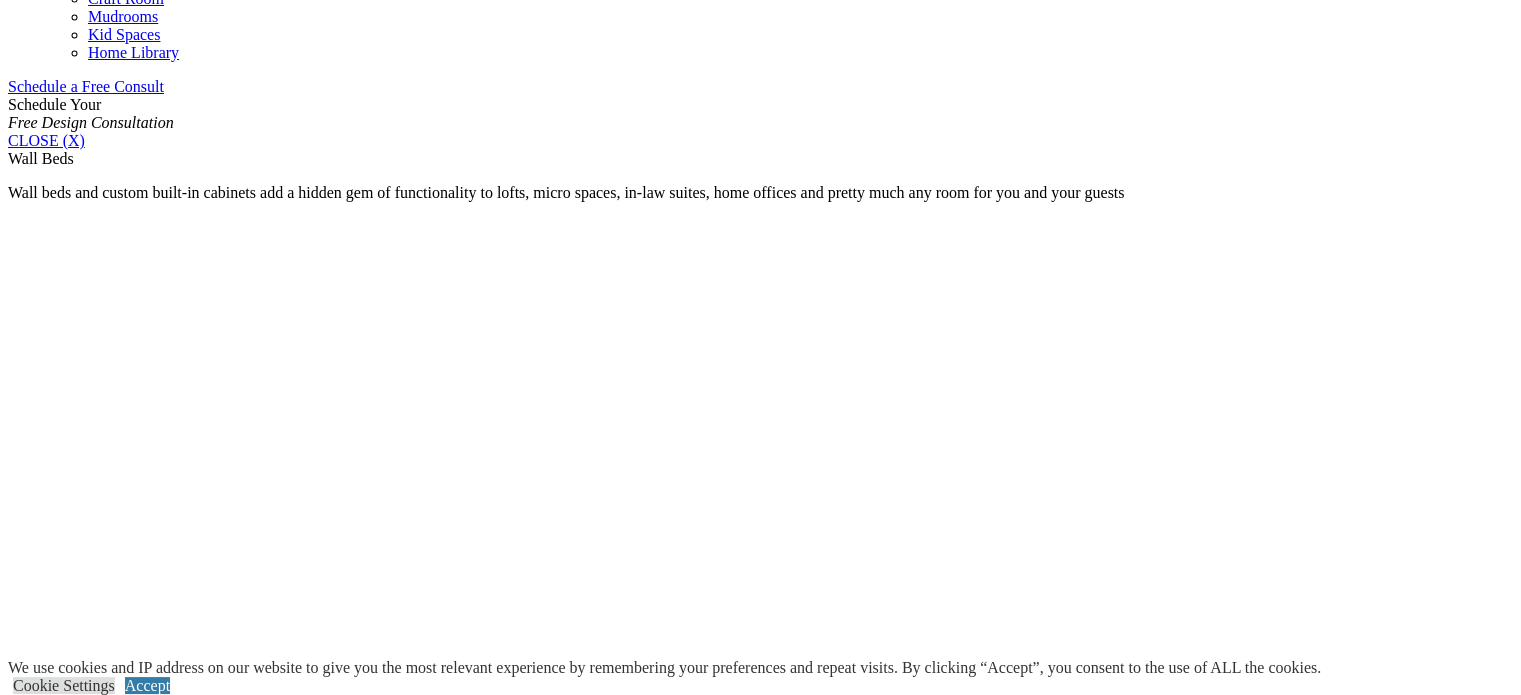 click on "Wall Units" at bounding box center (82, -164) 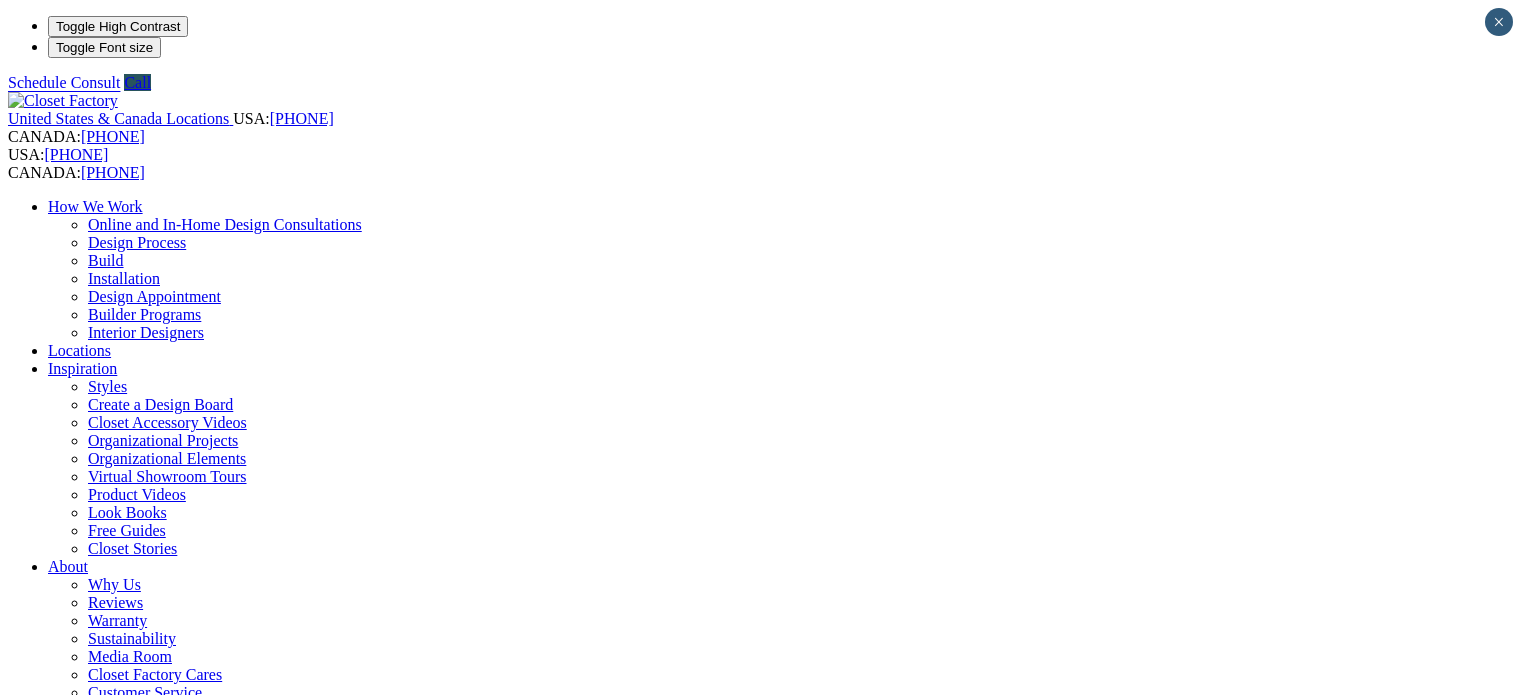 scroll, scrollTop: 0, scrollLeft: 0, axis: both 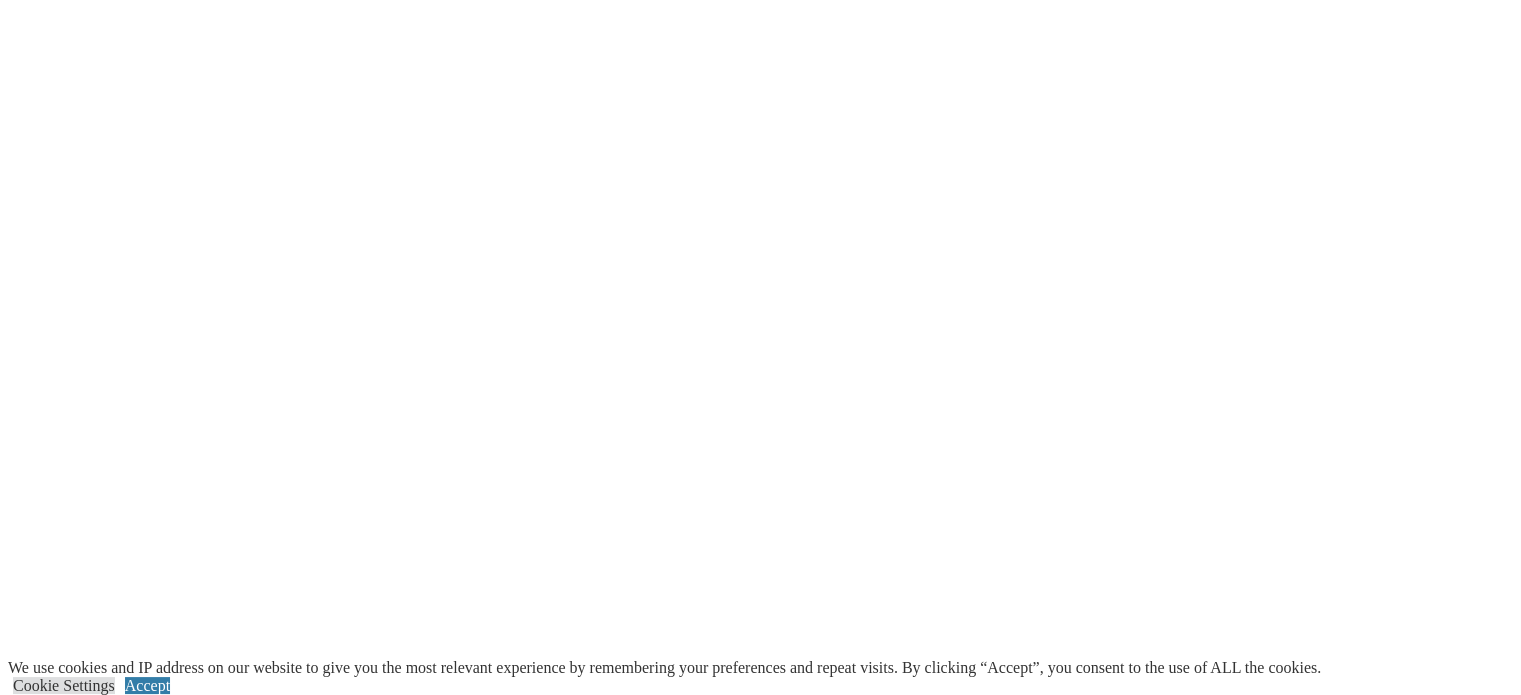click at bounding box center [128, 4252] 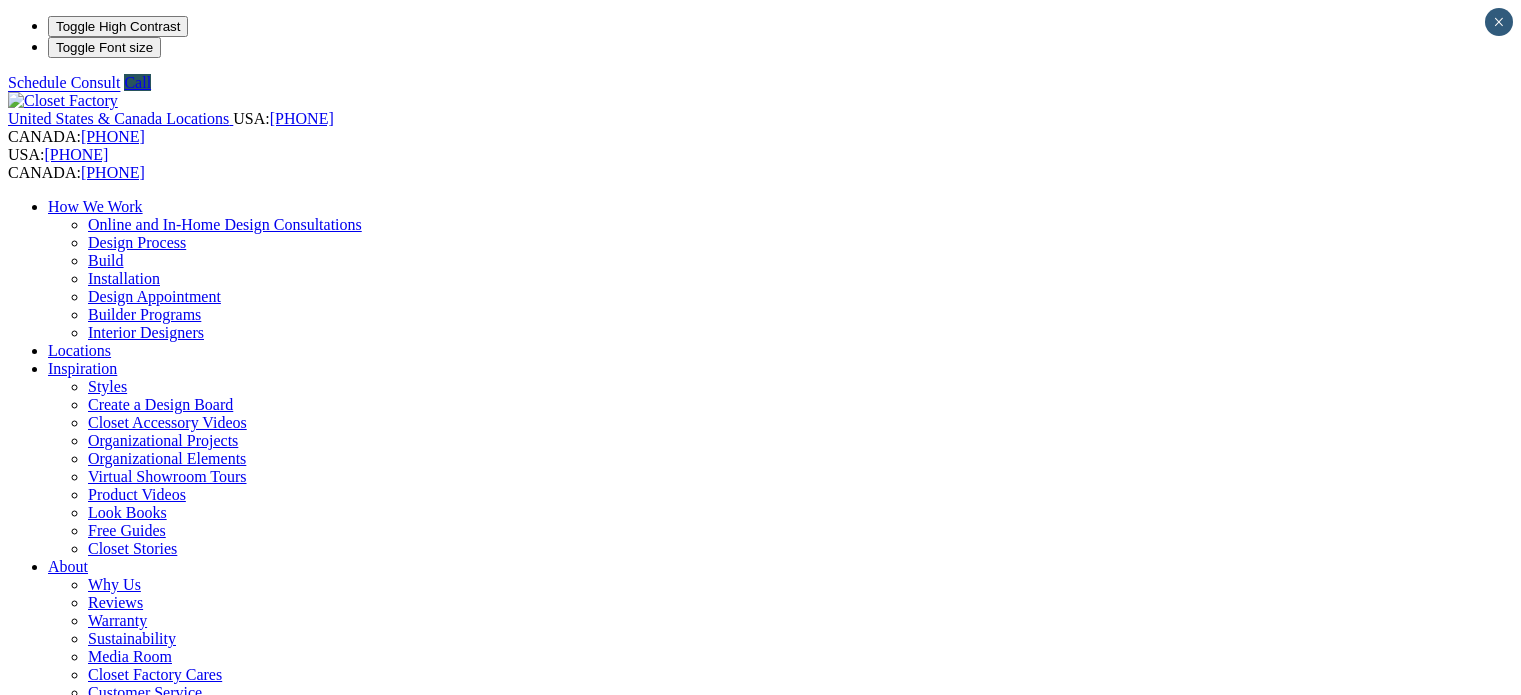 scroll, scrollTop: 0, scrollLeft: 0, axis: both 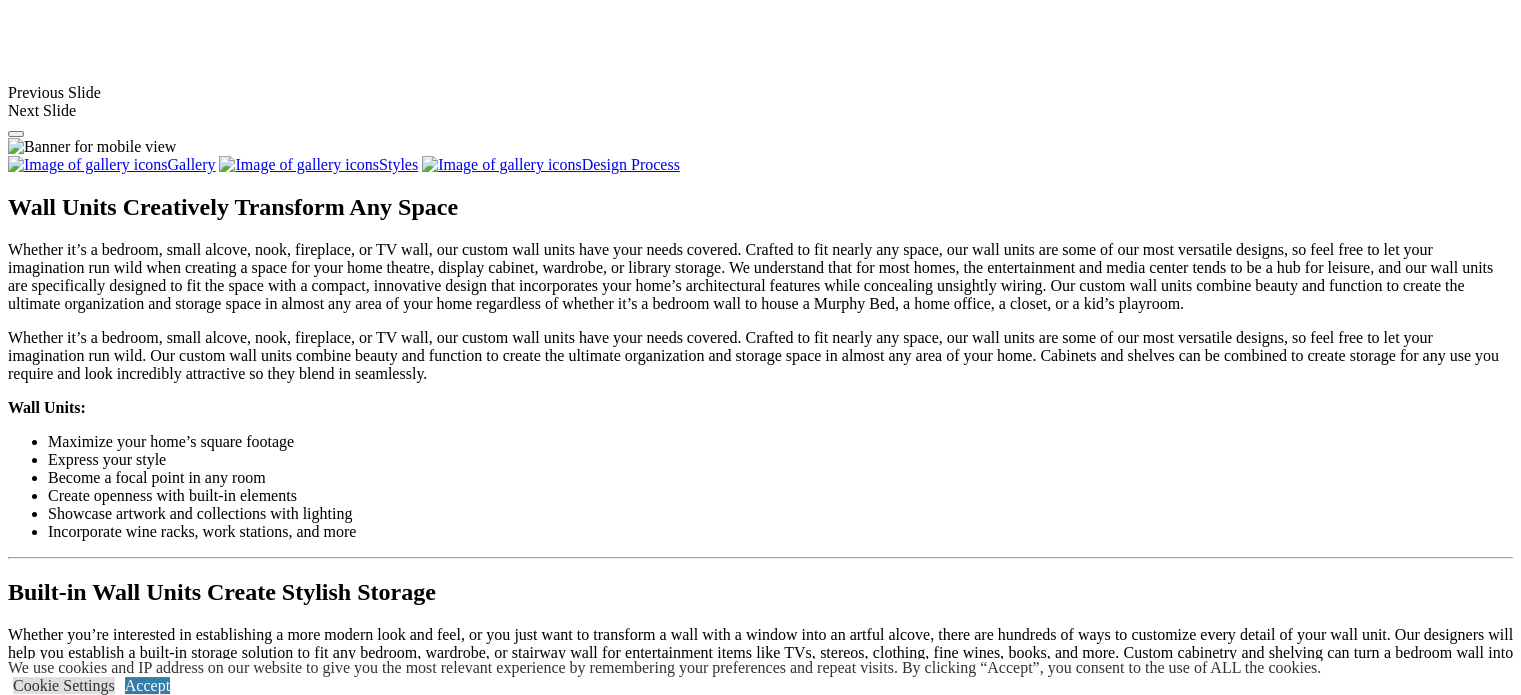 click at bounding box center [789, 1287] 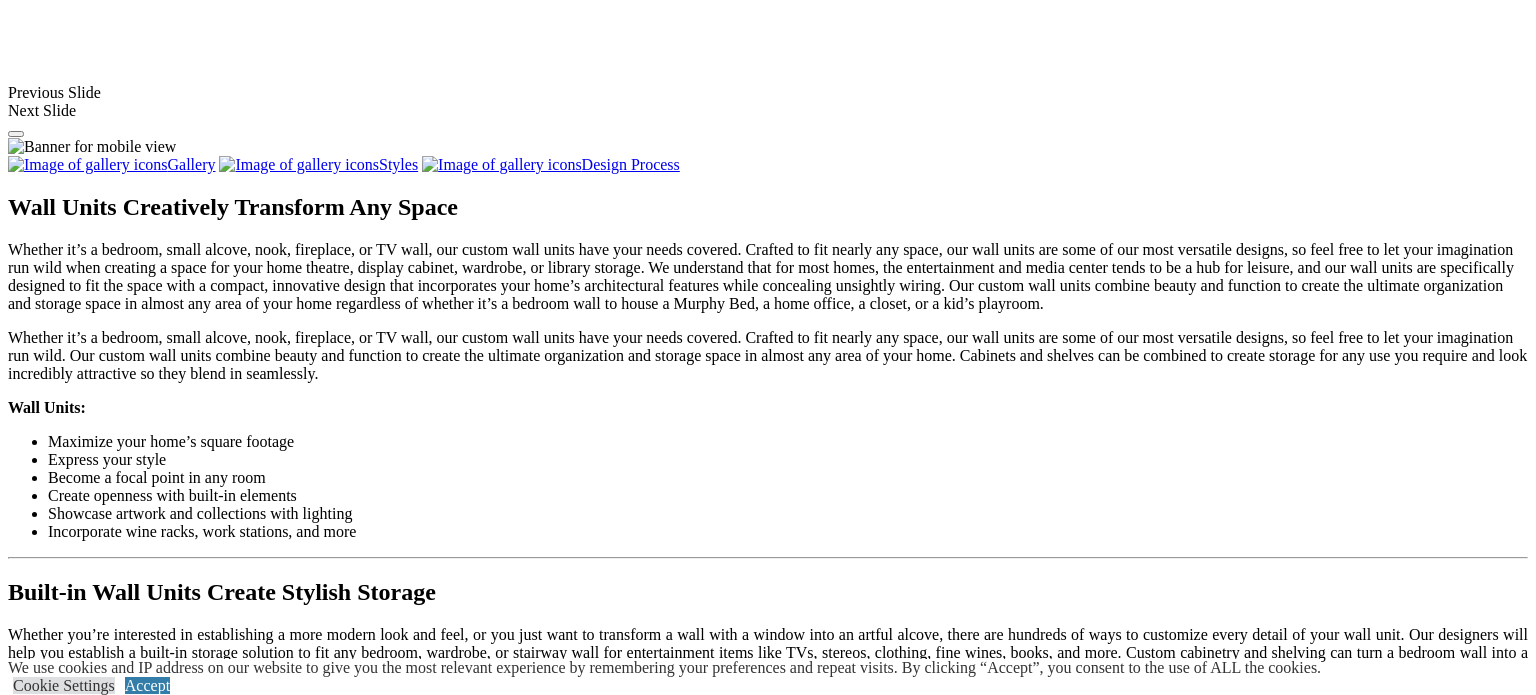 click at bounding box center [8, 38028] 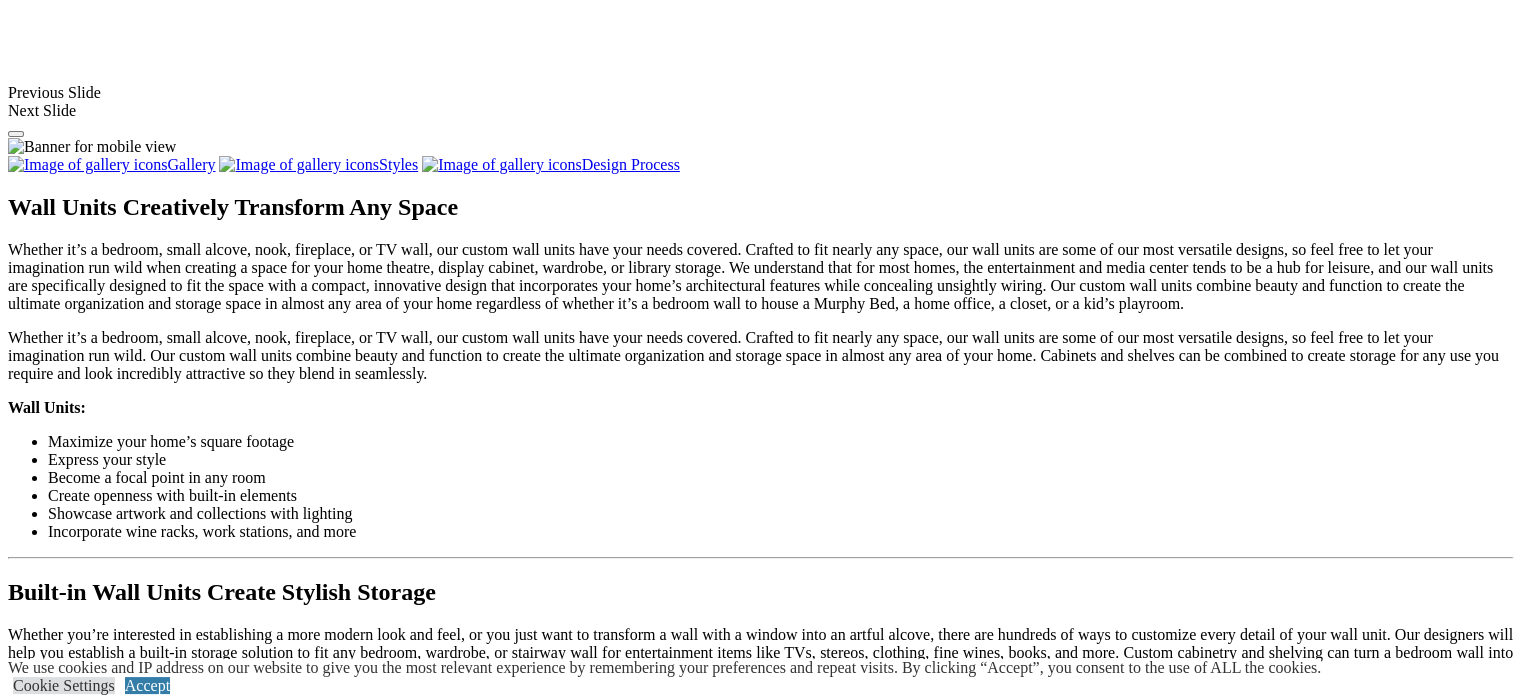 click at bounding box center (191, 1461) 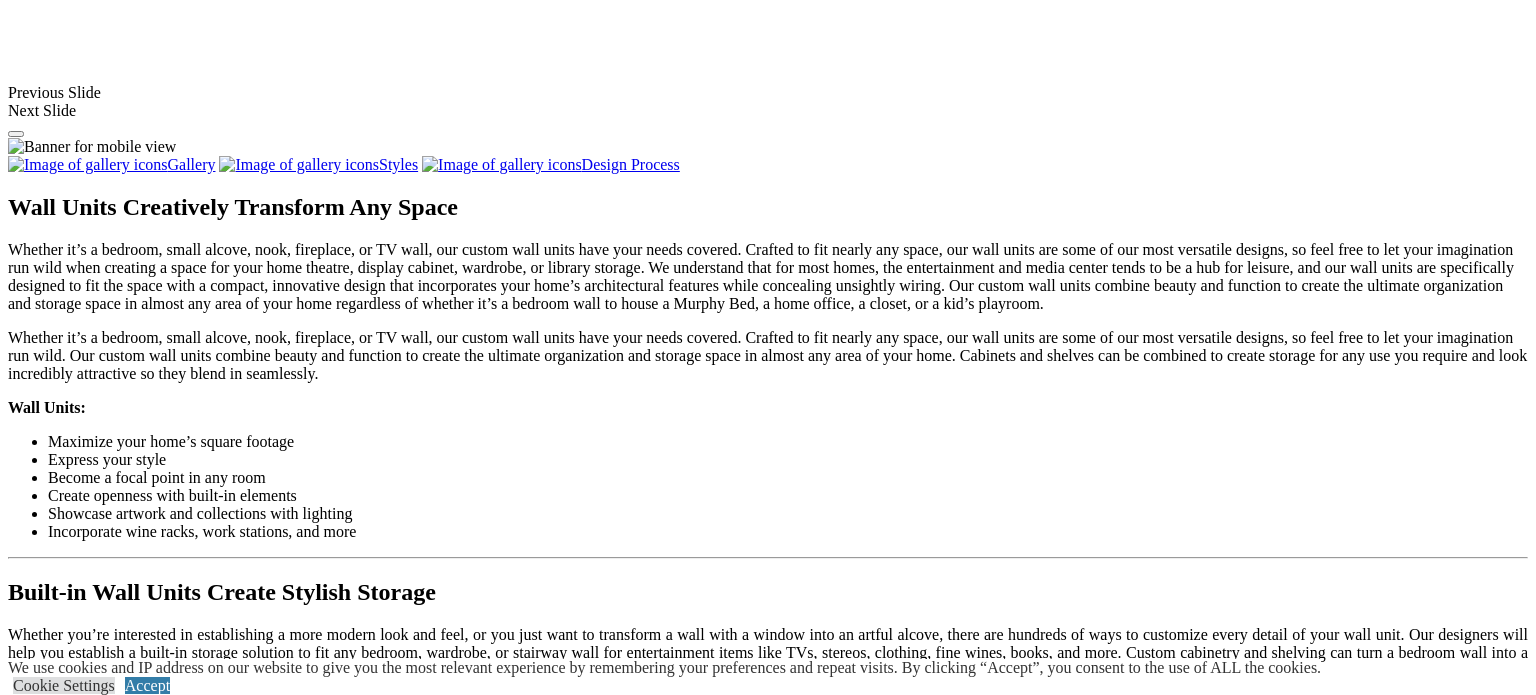 click at bounding box center [8, 38028] 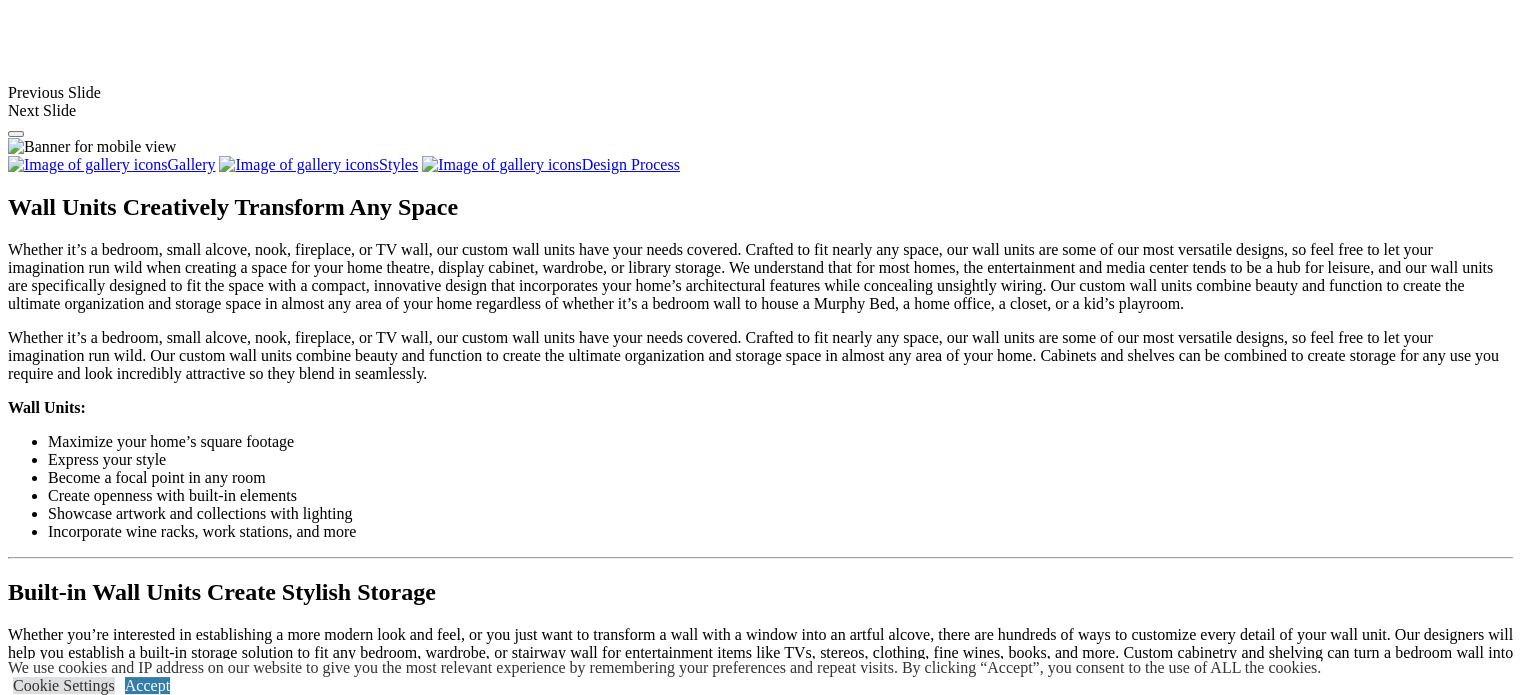 click at bounding box center [537, 1461] 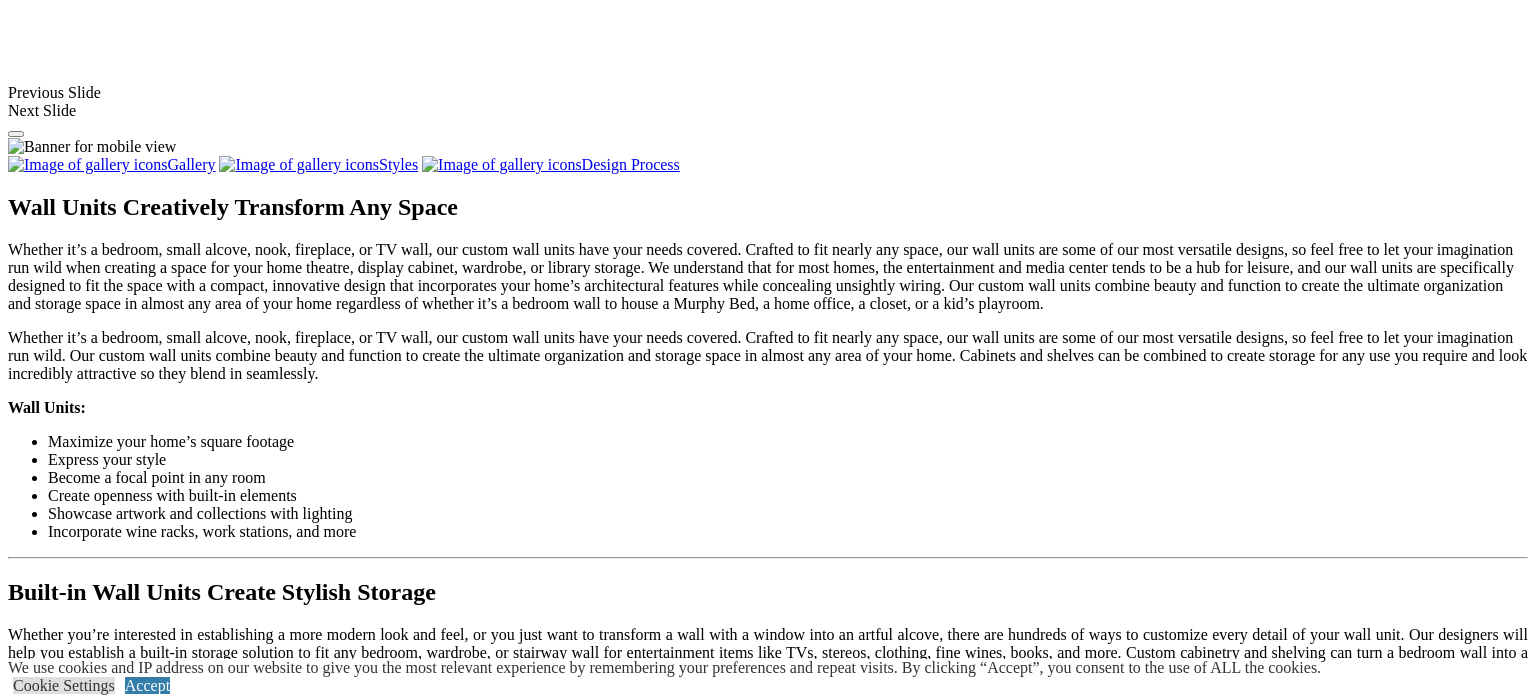 click at bounding box center [8, 38028] 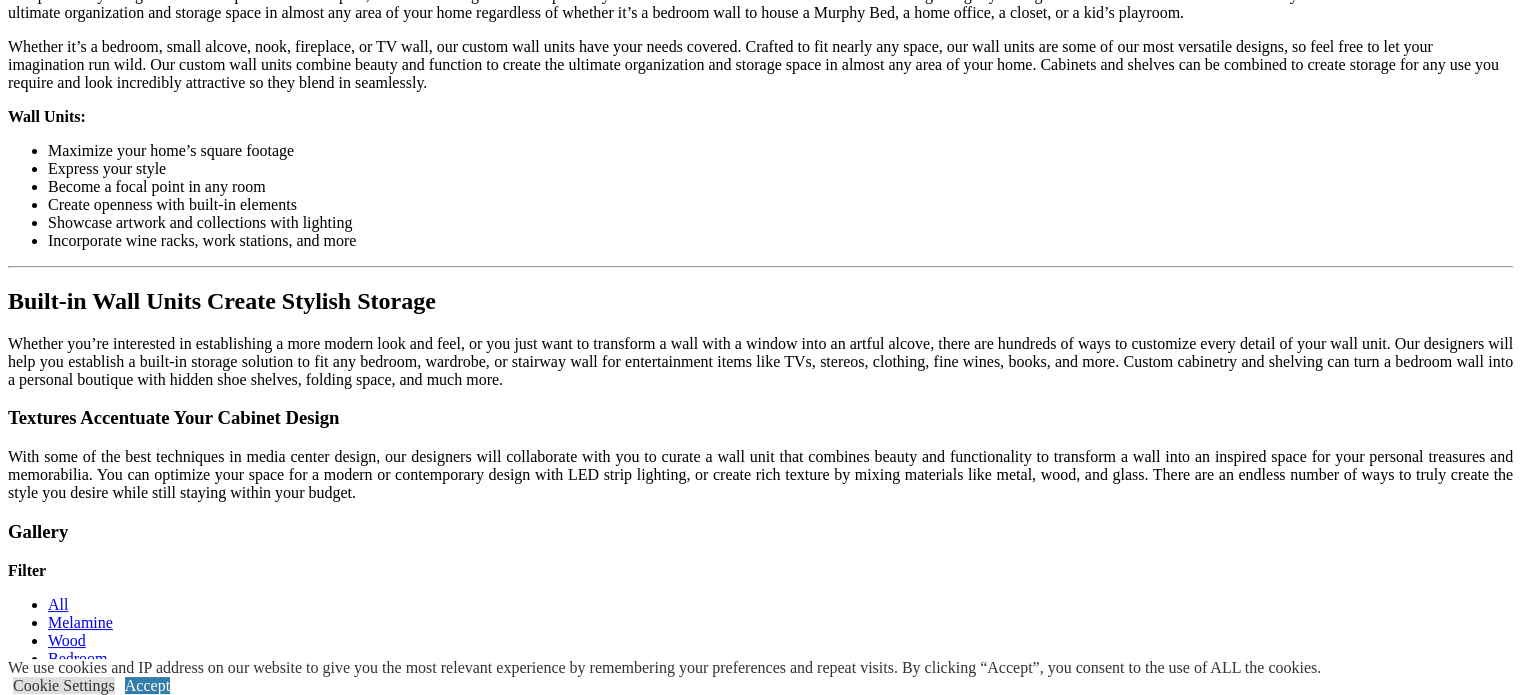 scroll, scrollTop: 2000, scrollLeft: 0, axis: vertical 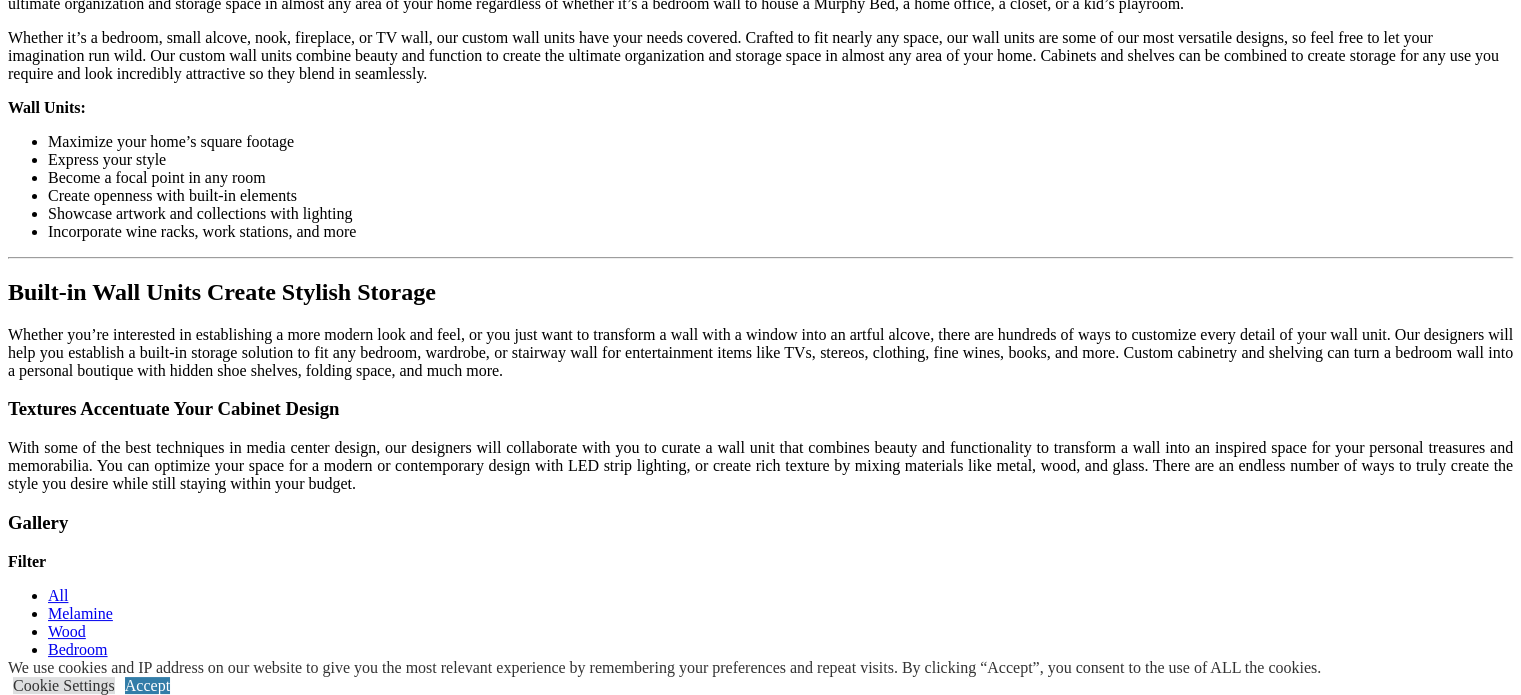click on "Load More" at bounding box center [44, 1487] 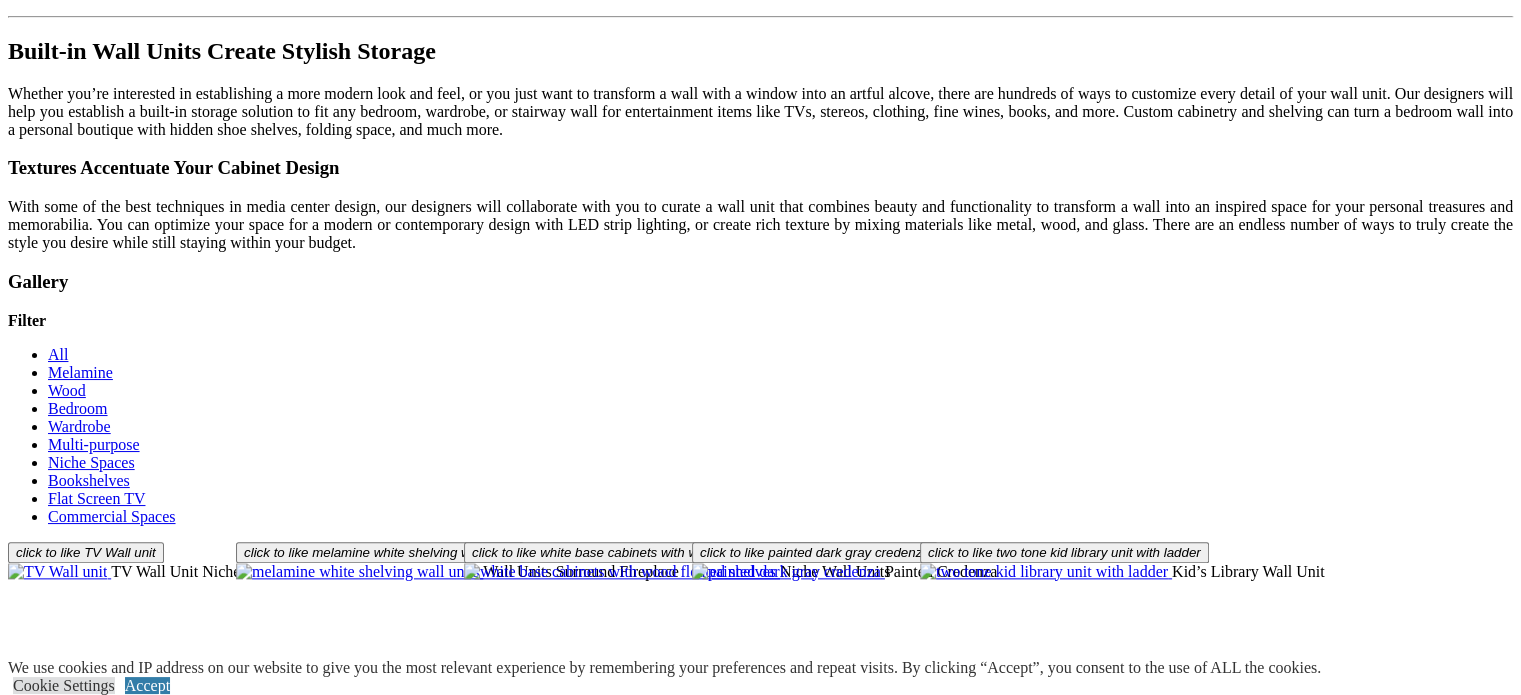 scroll, scrollTop: 2300, scrollLeft: 0, axis: vertical 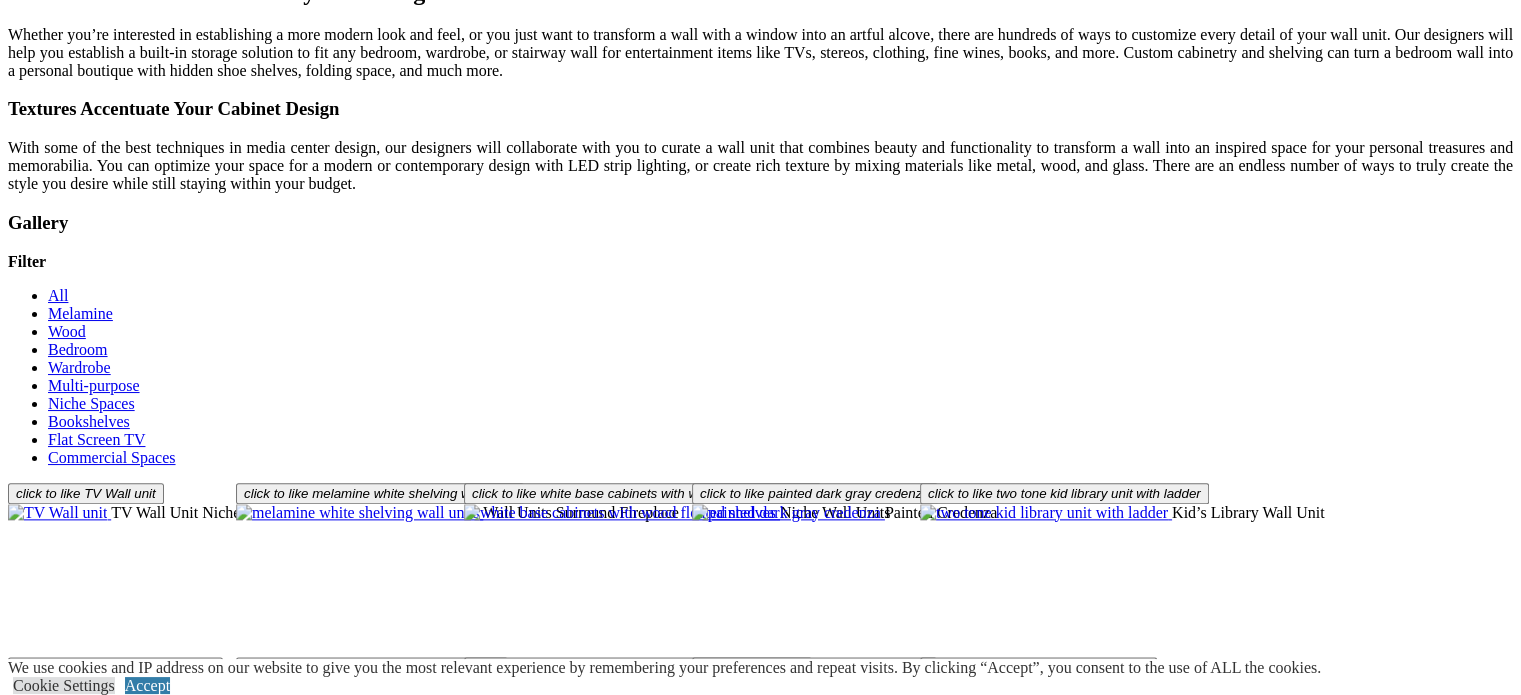 click at bounding box center [845, 1383] 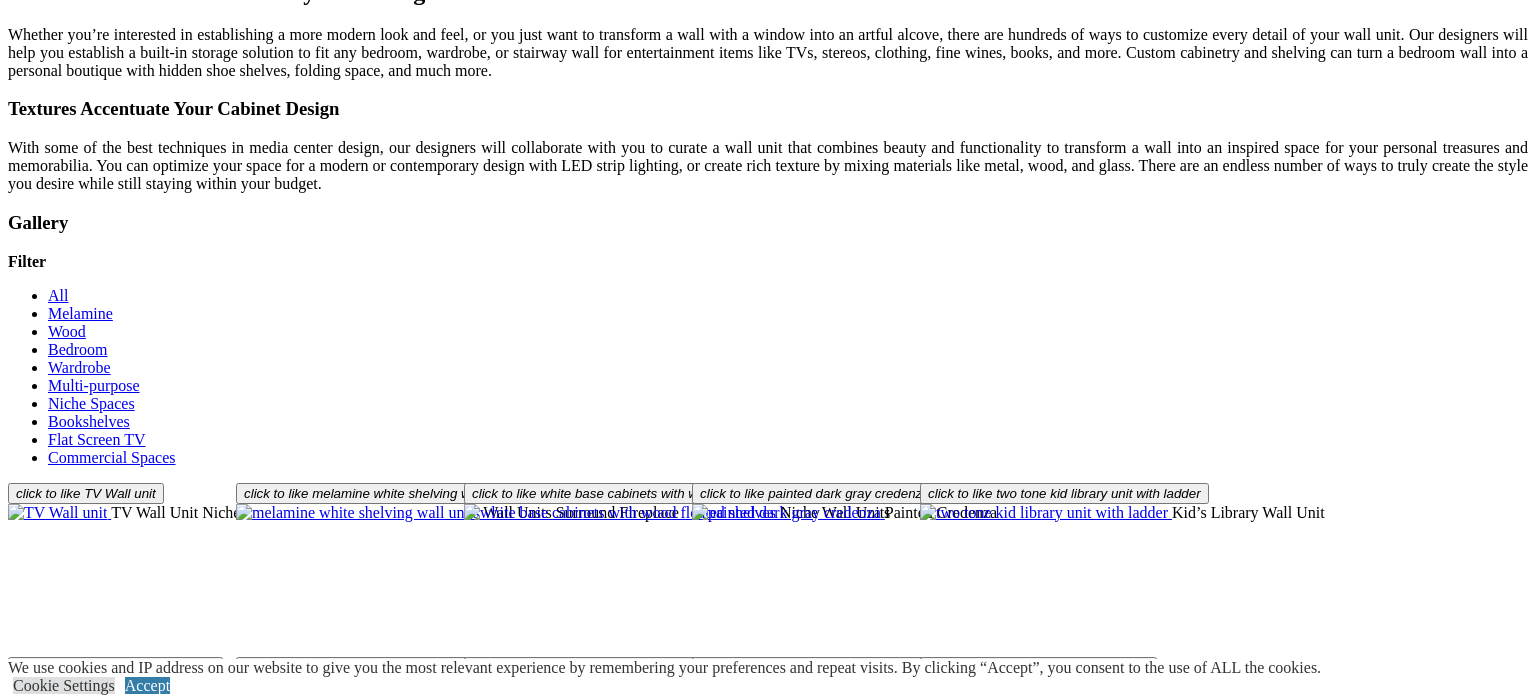 click at bounding box center [8, 37776] 